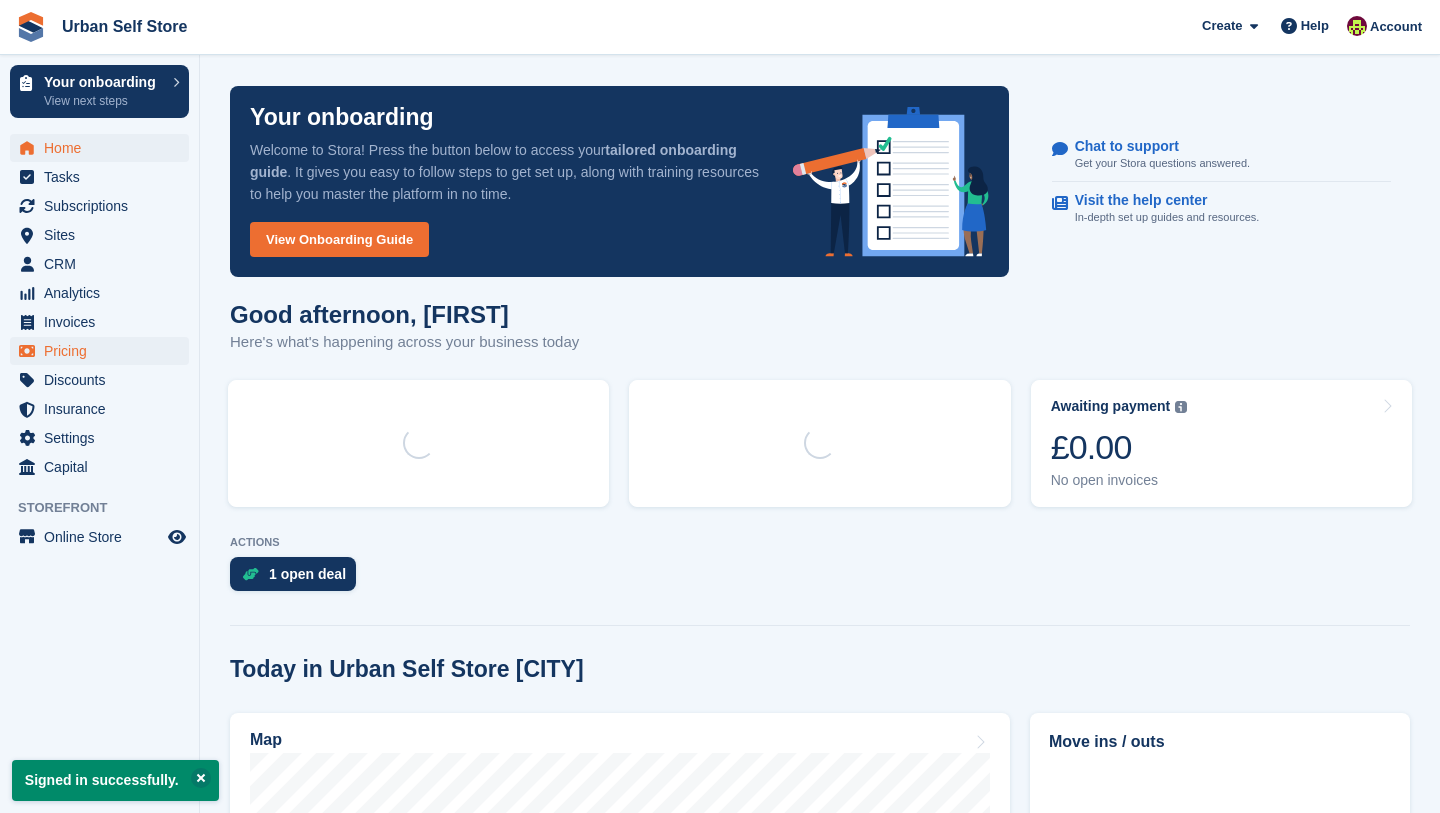 scroll, scrollTop: 0, scrollLeft: 0, axis: both 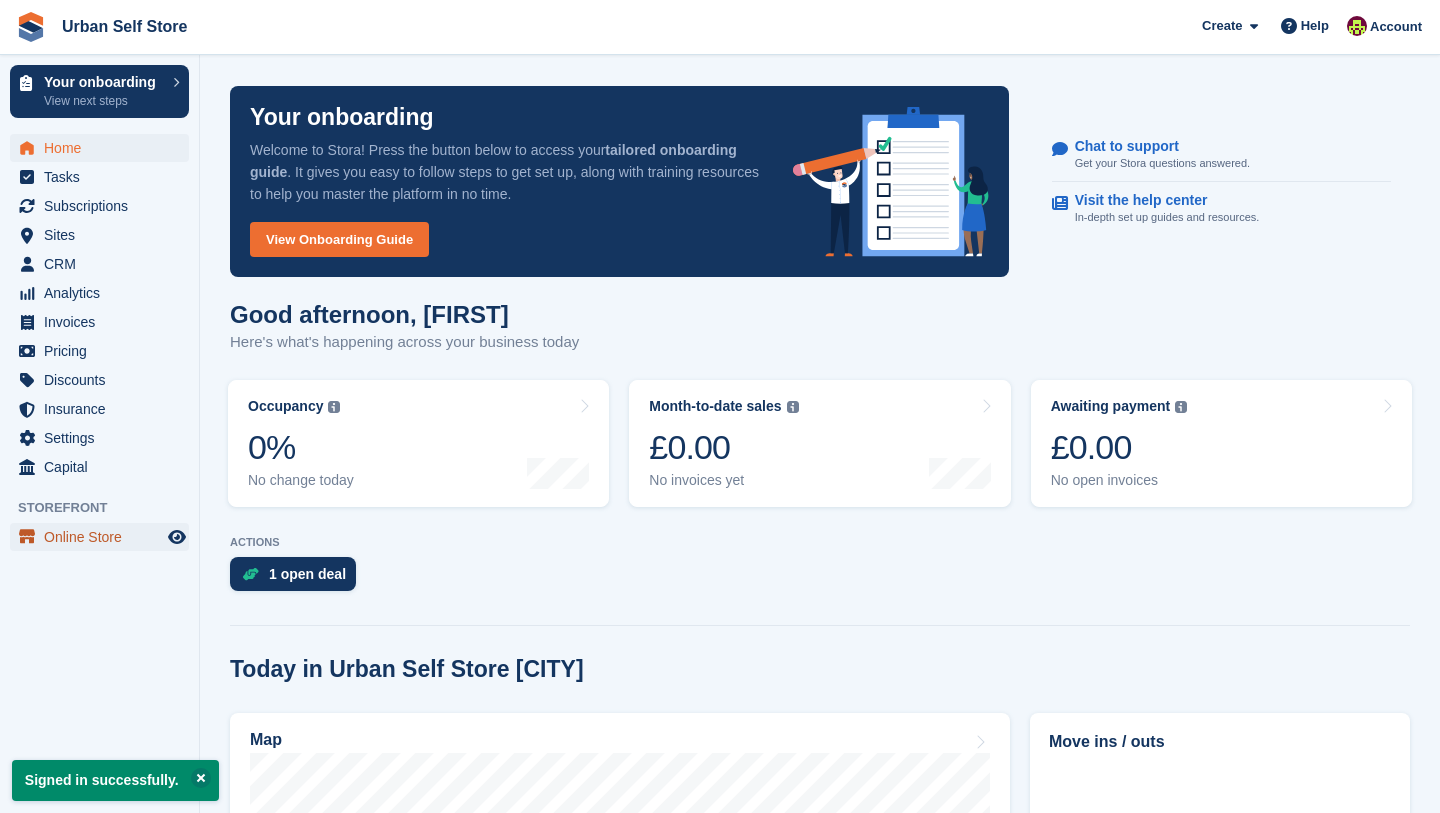 click on "Online Store" at bounding box center (104, 537) 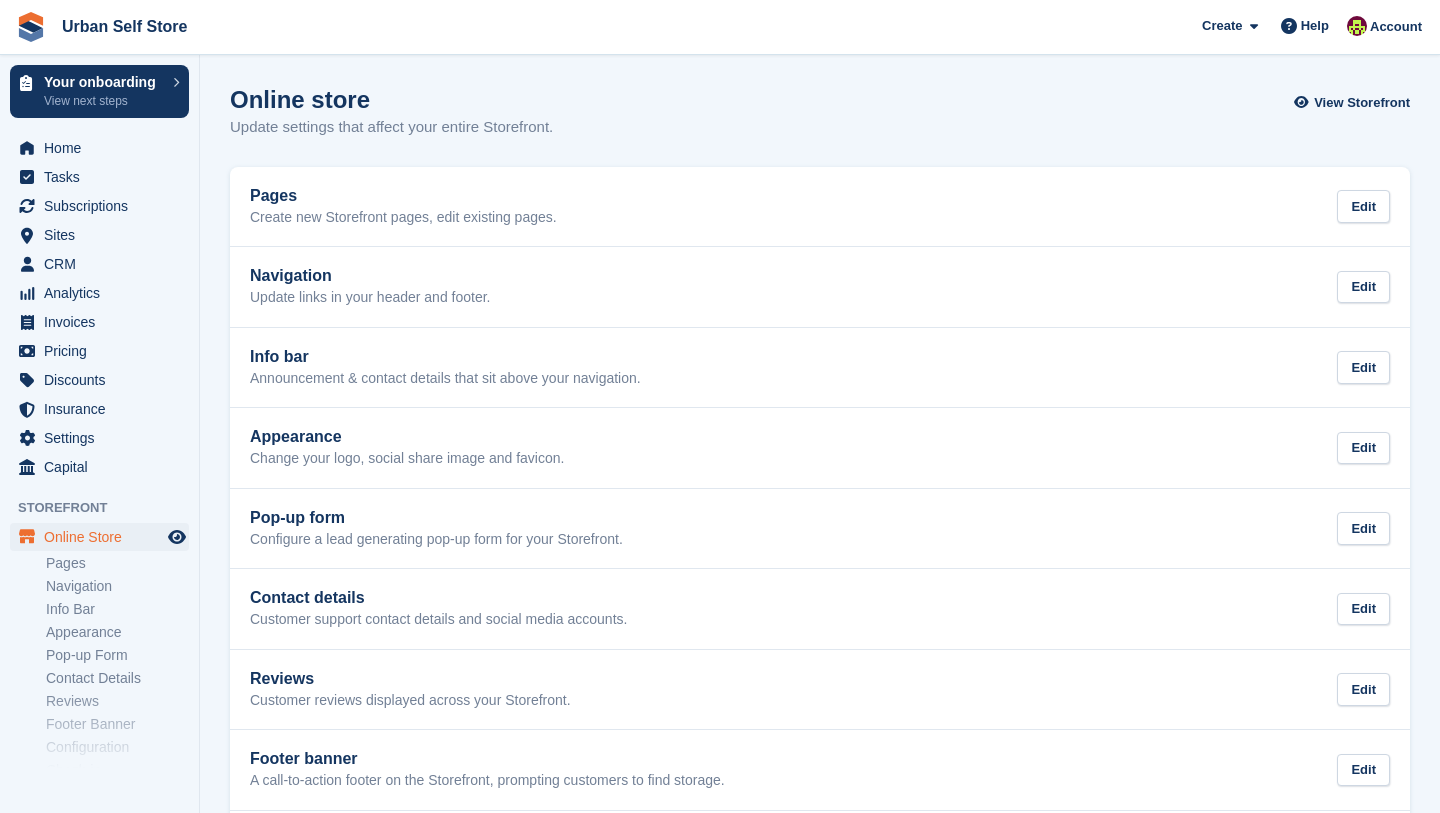 scroll, scrollTop: 0, scrollLeft: 0, axis: both 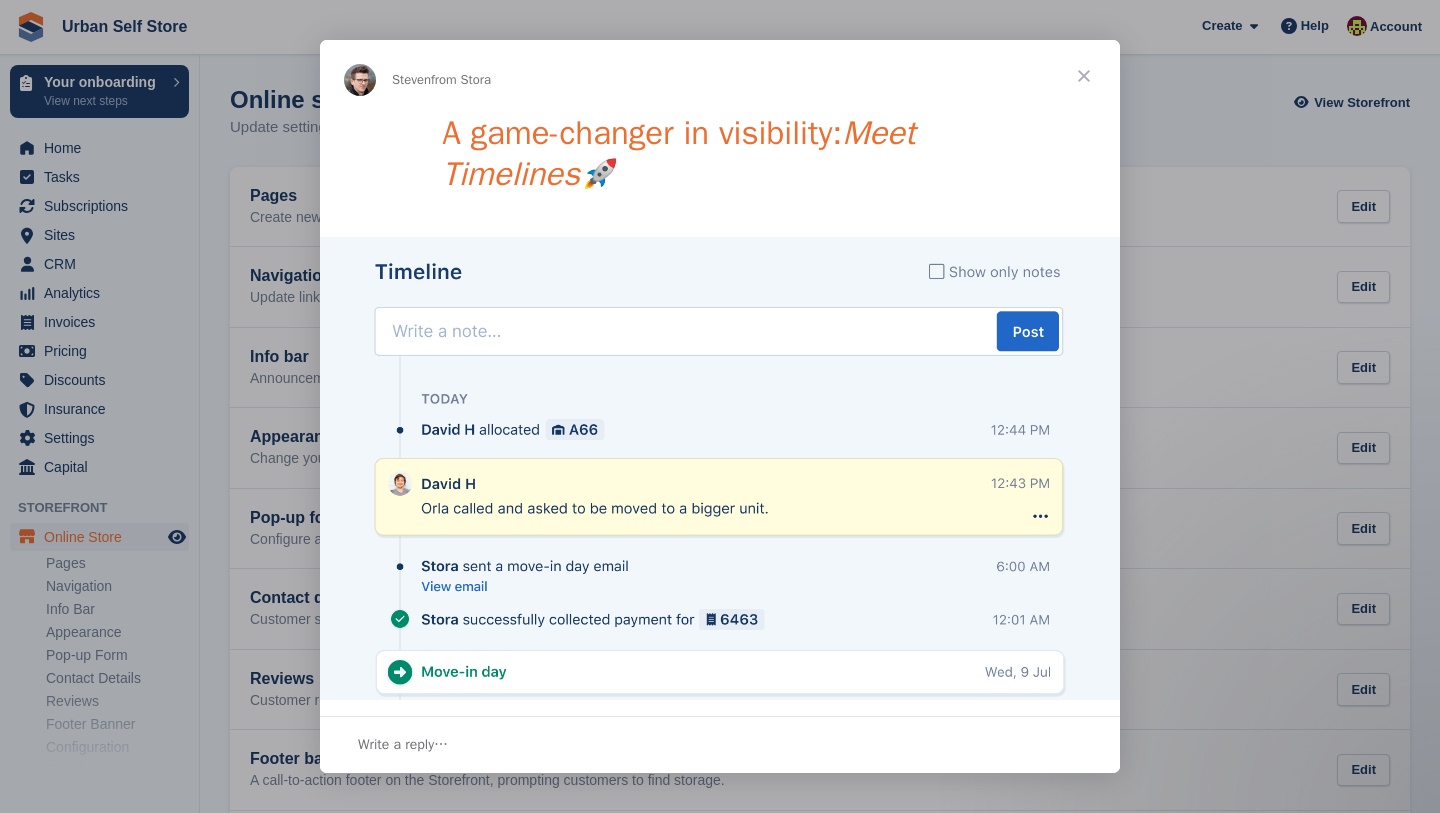click at bounding box center (1084, 76) 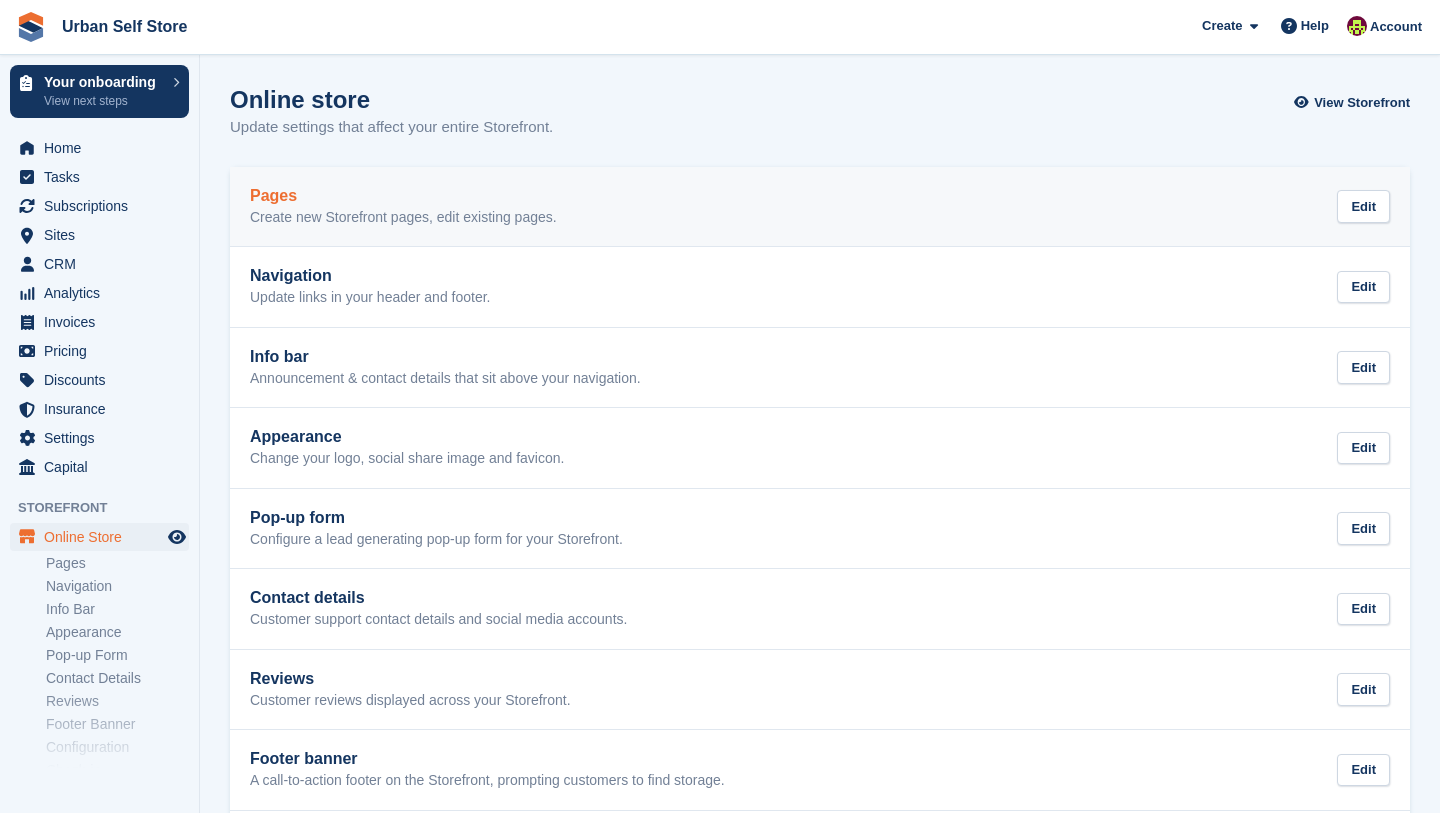 click on "Pages
Create new Storefront pages, edit existing pages." at bounding box center [403, 207] 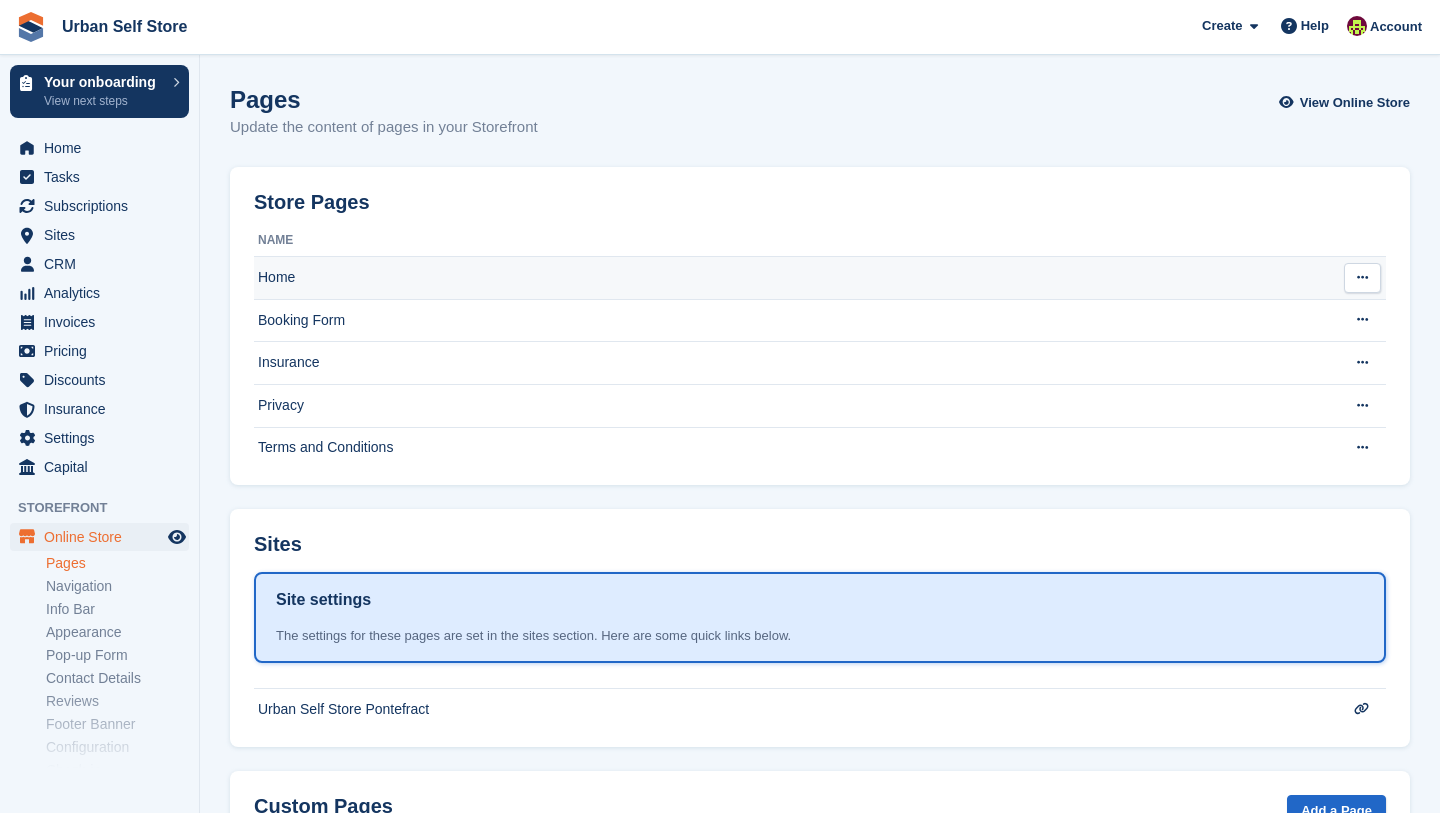 click on "Home" at bounding box center (791, 278) 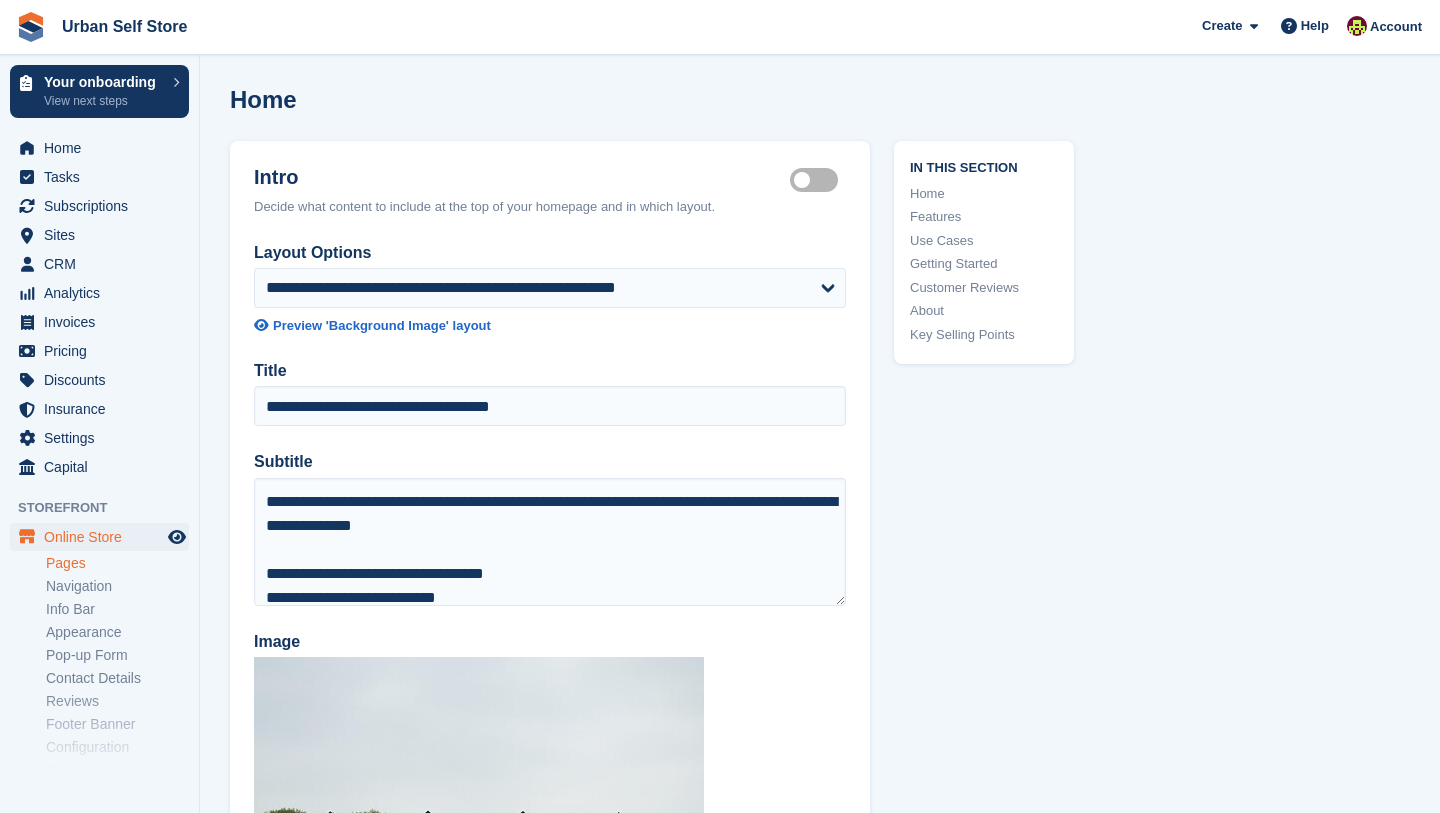 scroll, scrollTop: 0, scrollLeft: 0, axis: both 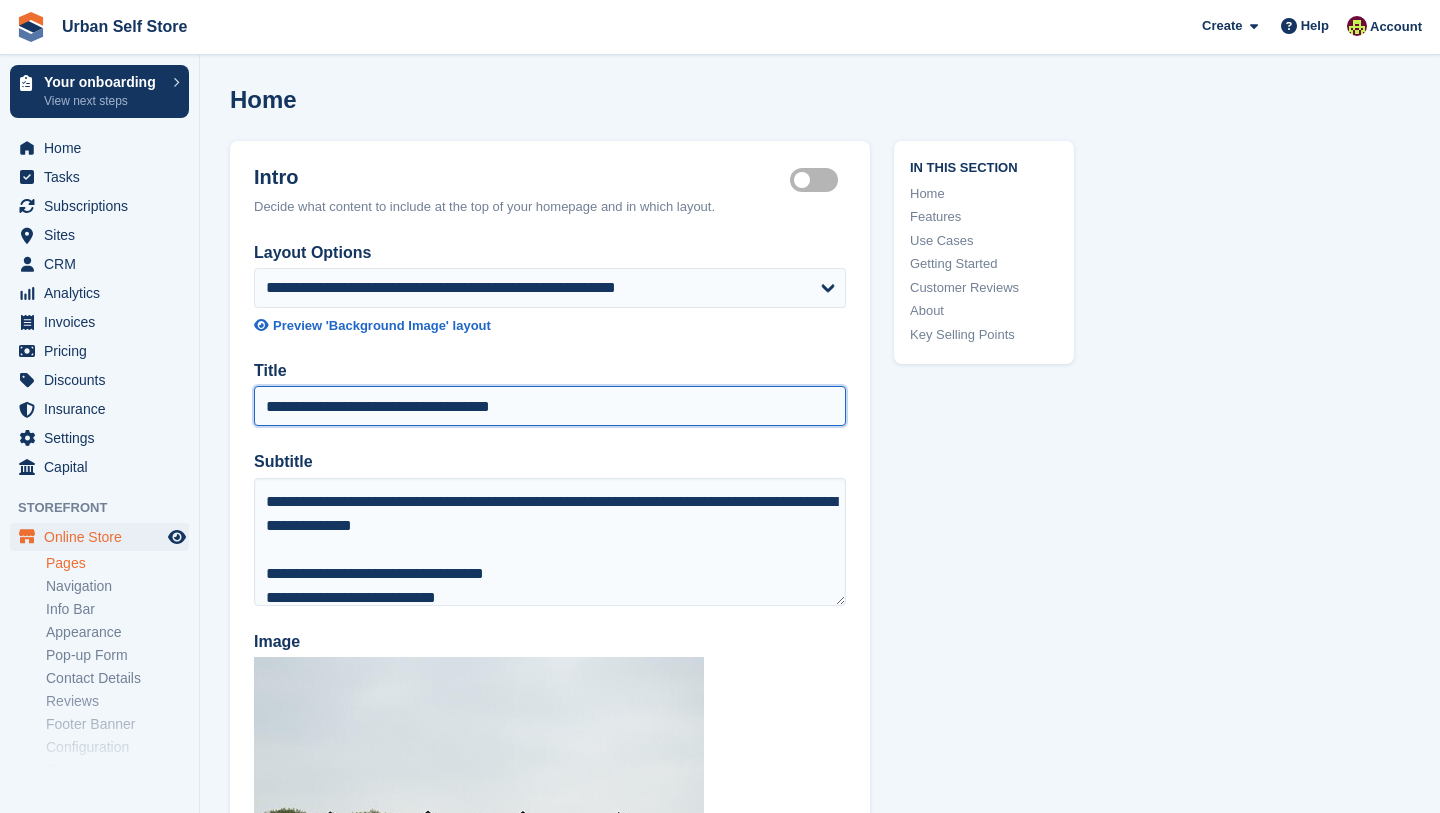 click on "**********" at bounding box center (550, 406) 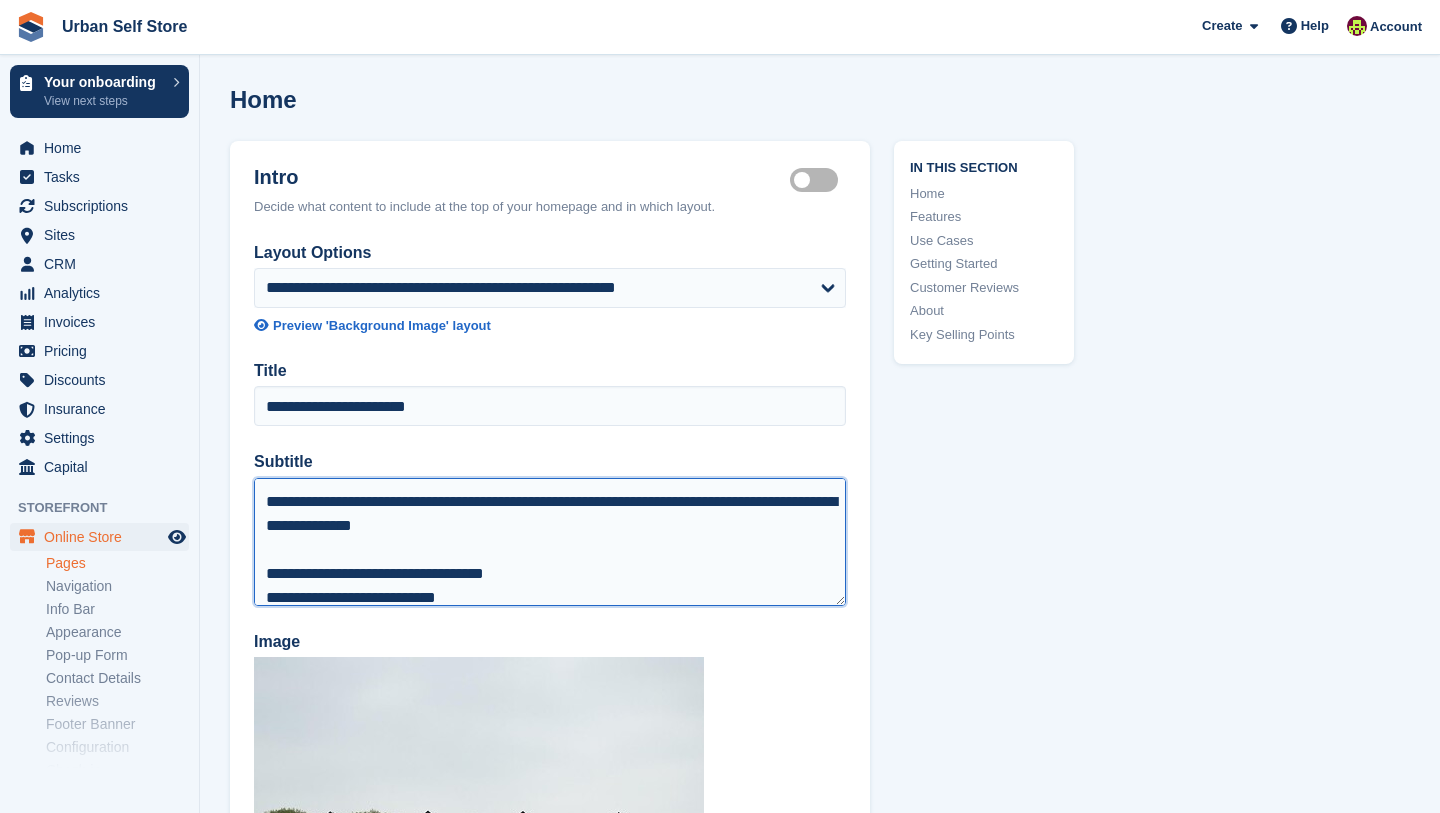 click on "**********" at bounding box center [550, 542] 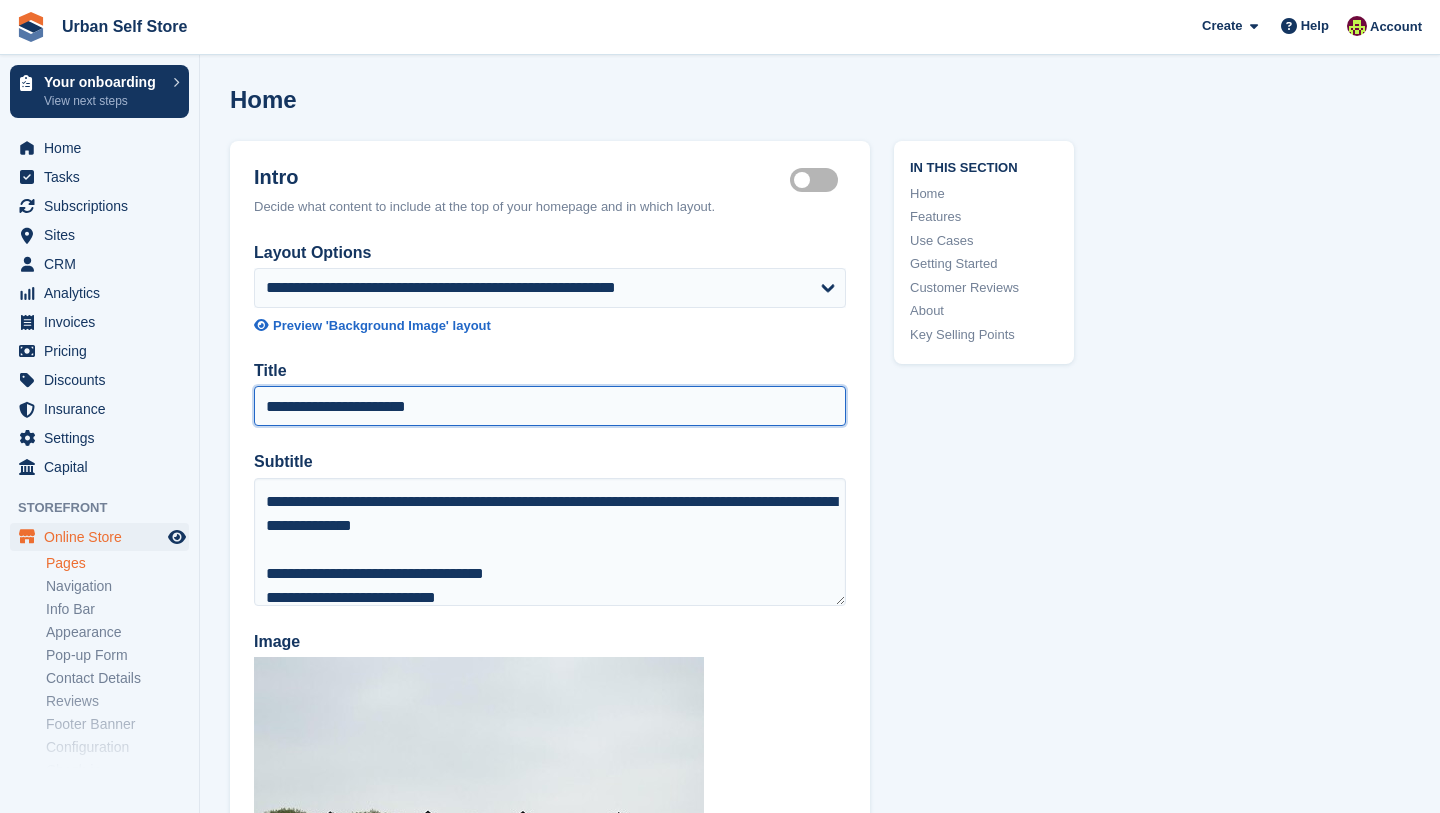 click on "**********" at bounding box center (550, 406) 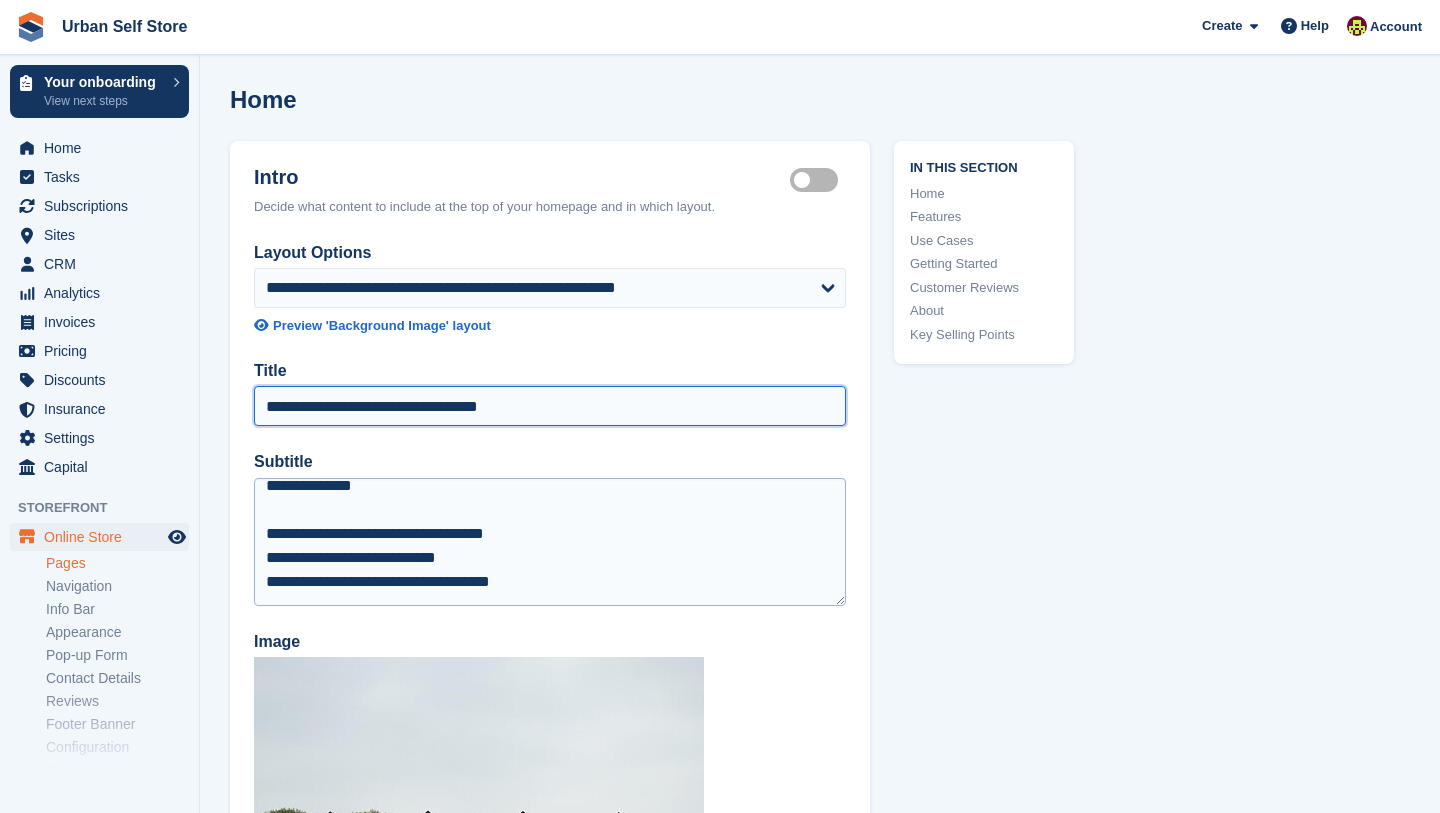 scroll, scrollTop: 0, scrollLeft: 0, axis: both 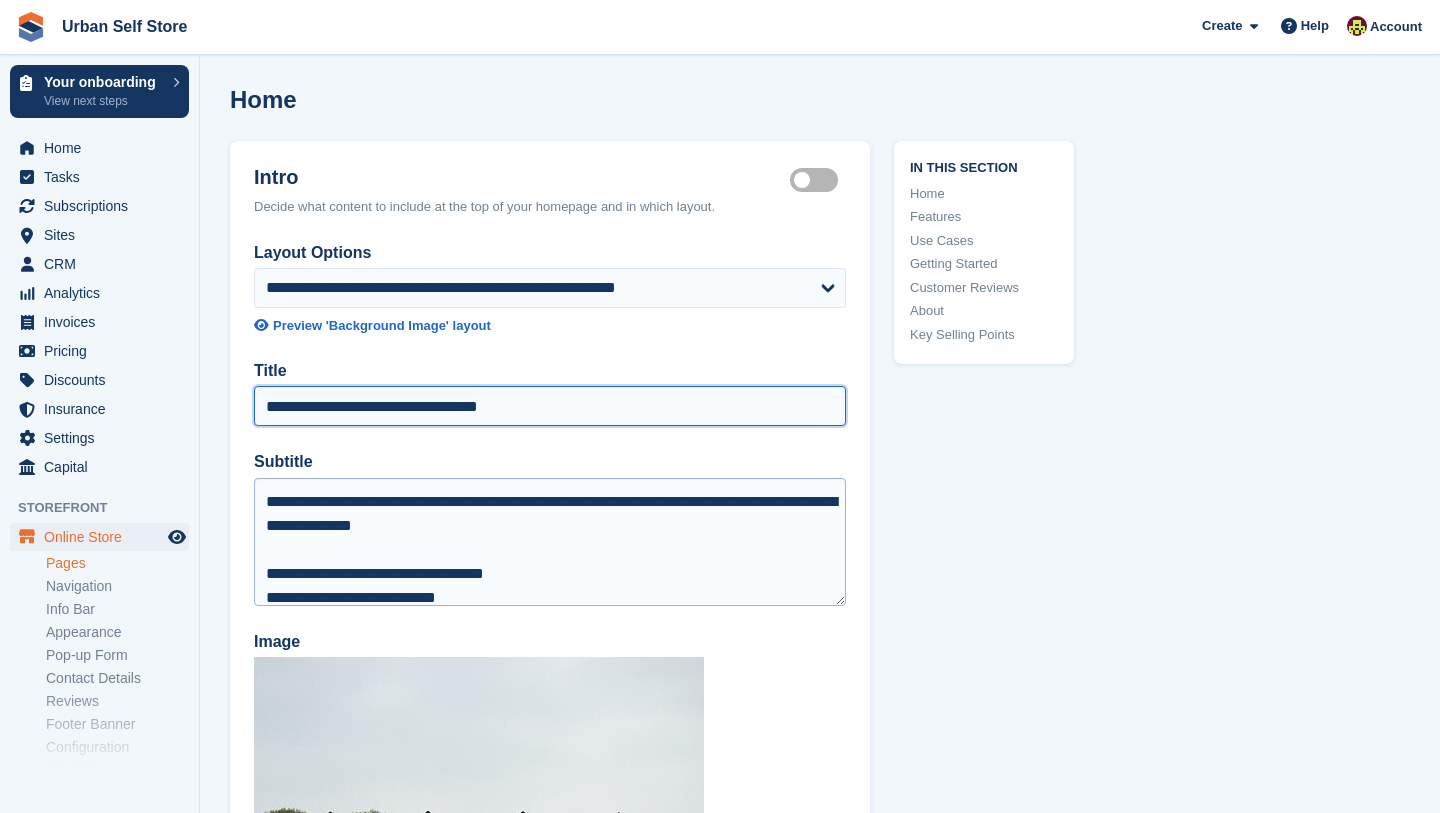 type on "**********" 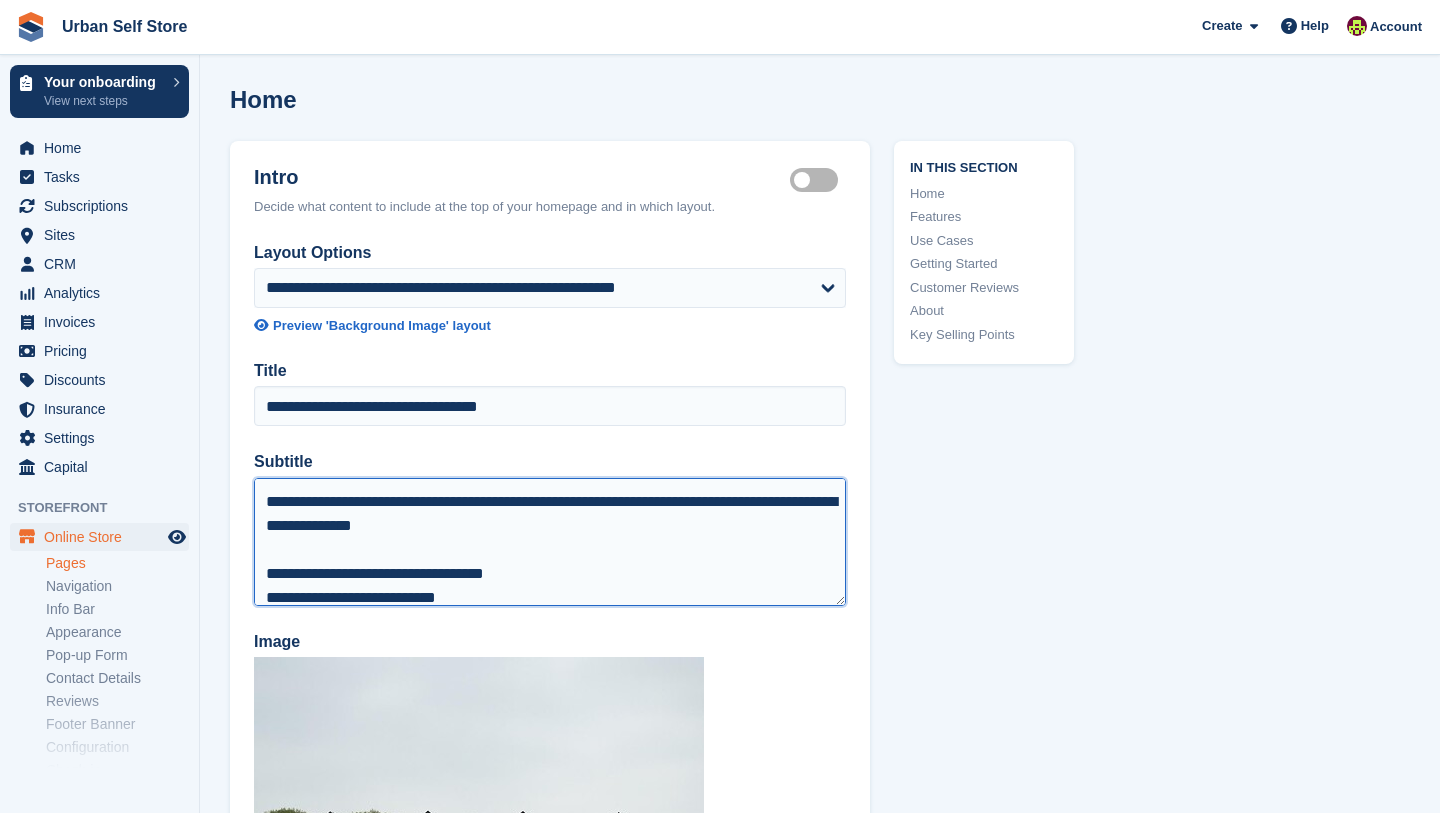 drag, startPoint x: 754, startPoint y: 505, endPoint x: 616, endPoint y: 510, distance: 138.09055 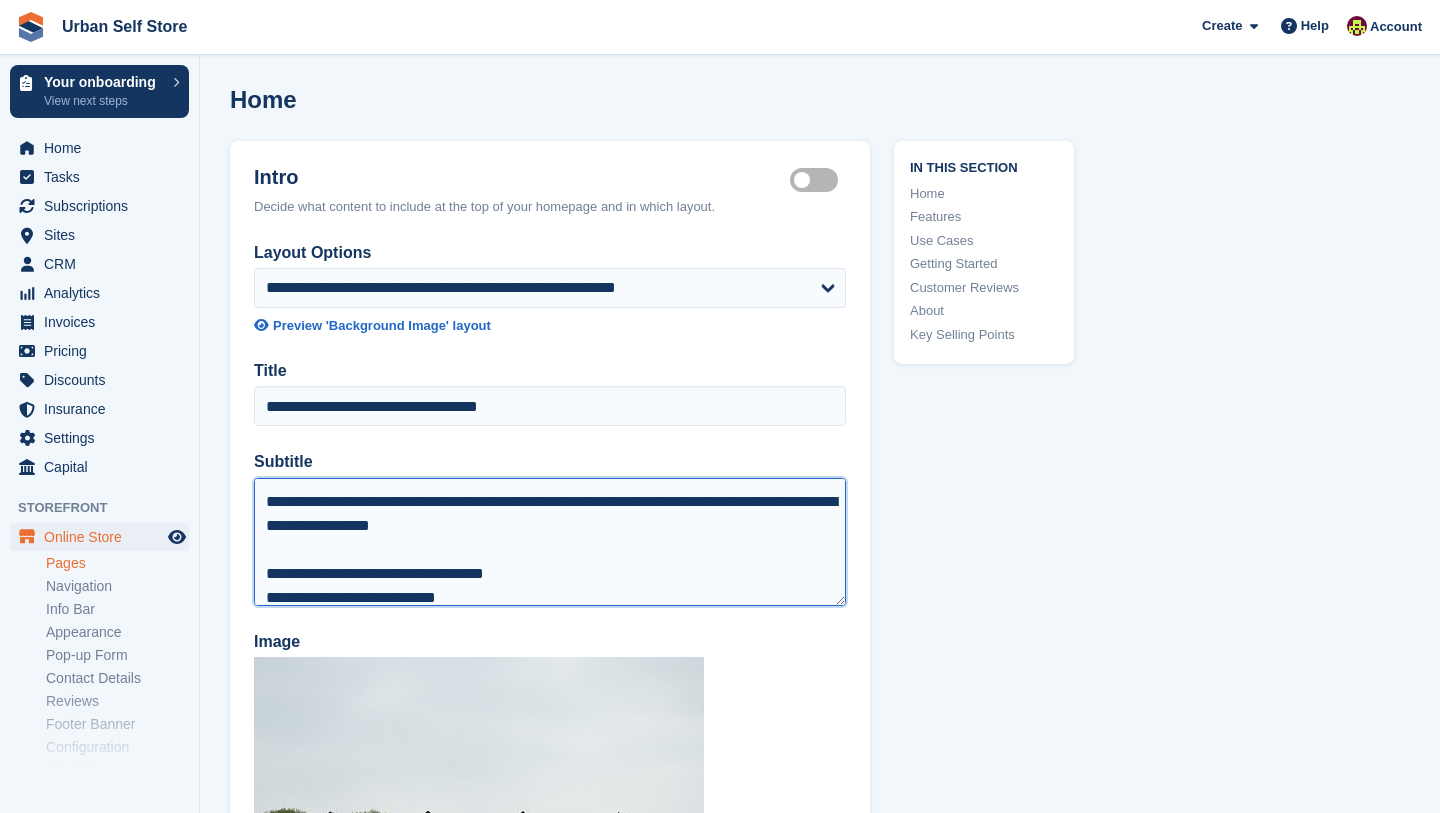 click on "**********" at bounding box center (550, 542) 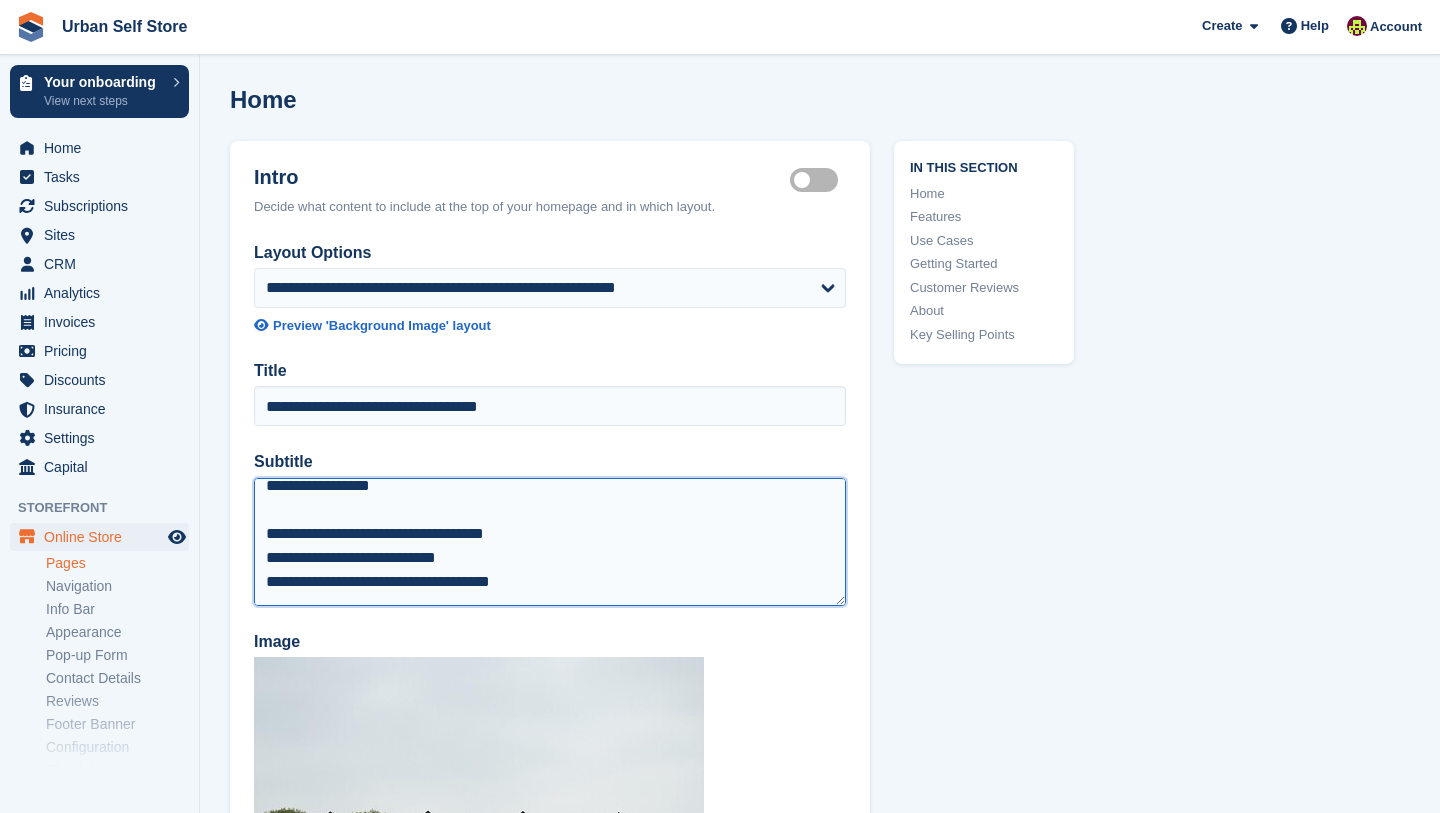 scroll, scrollTop: 64, scrollLeft: 0, axis: vertical 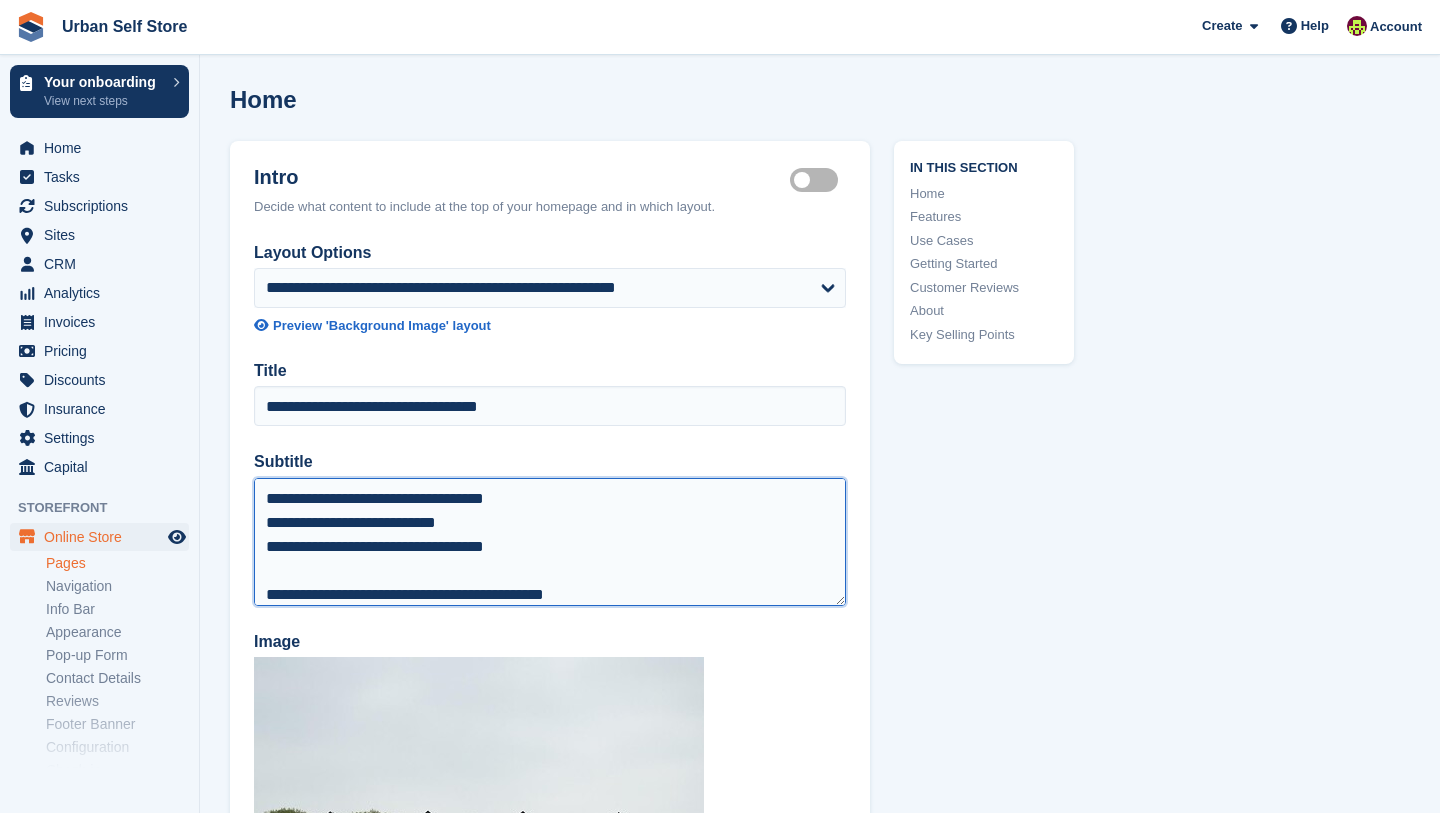 click on "**********" at bounding box center (550, 542) 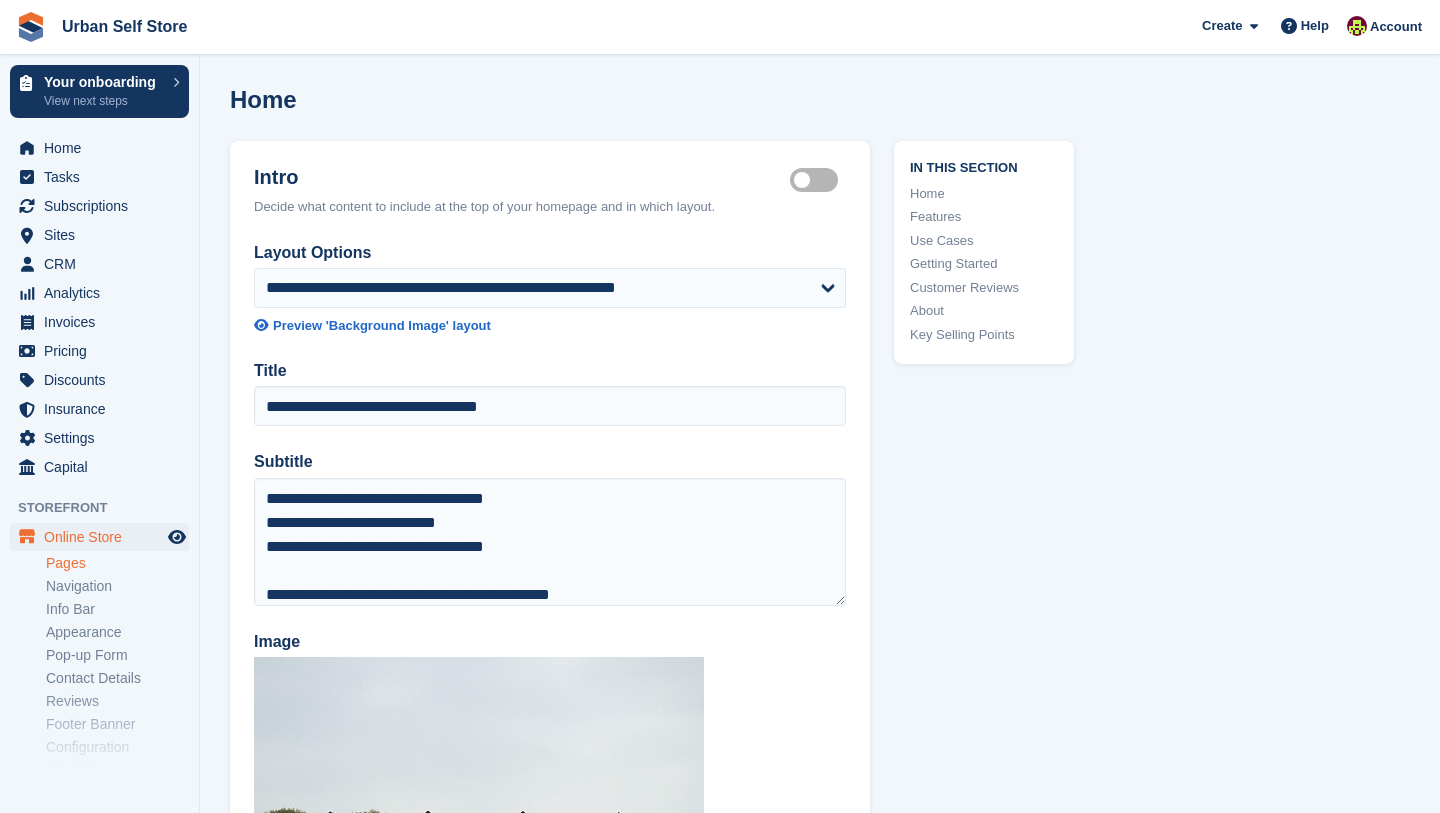 click on "Image
Upload an image for the top of the page
For best results upload a photo at least 1350px wide
Browse" at bounding box center (550, 941) 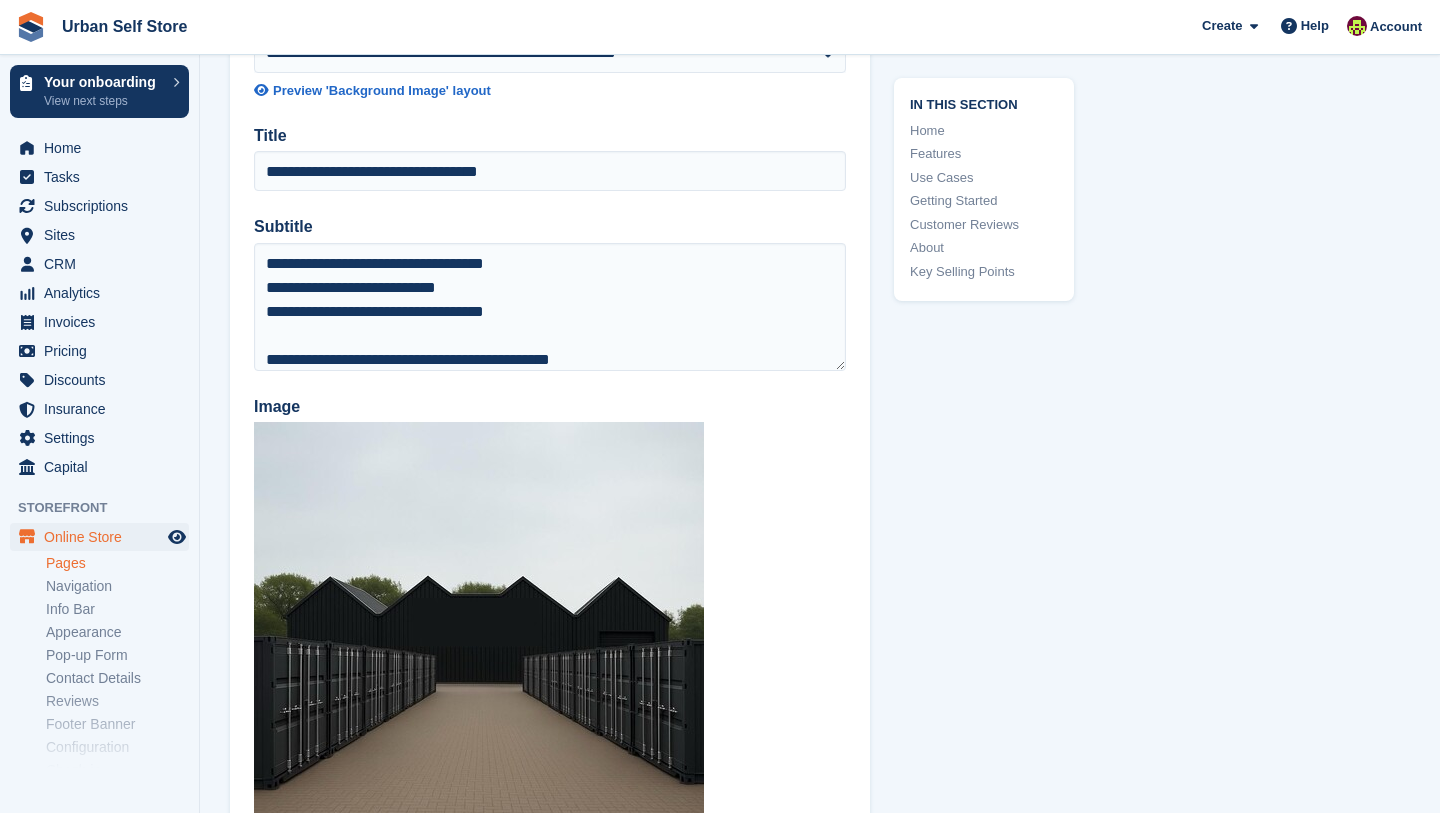 scroll, scrollTop: 246, scrollLeft: 0, axis: vertical 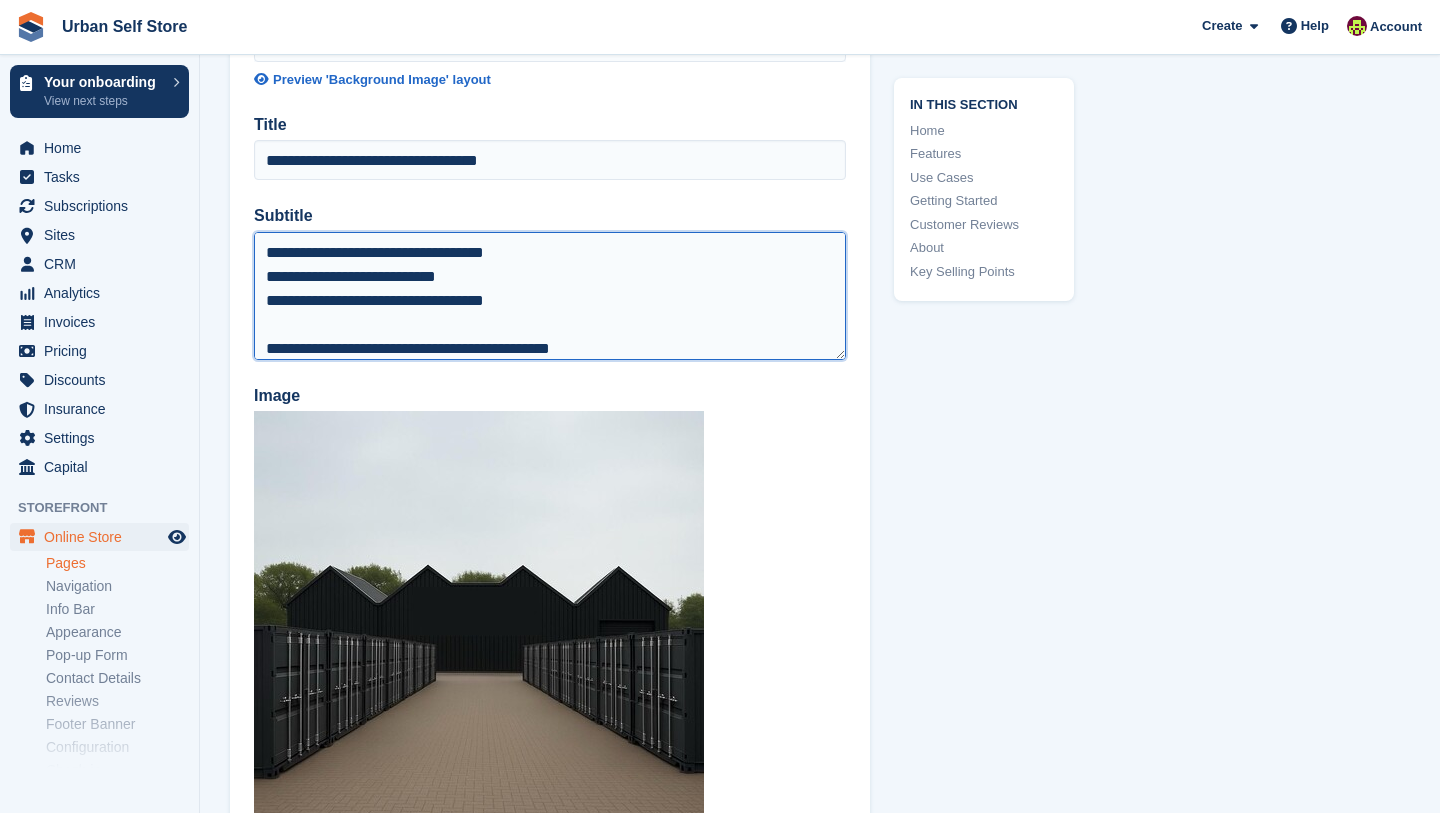 click on "**********" at bounding box center (550, 296) 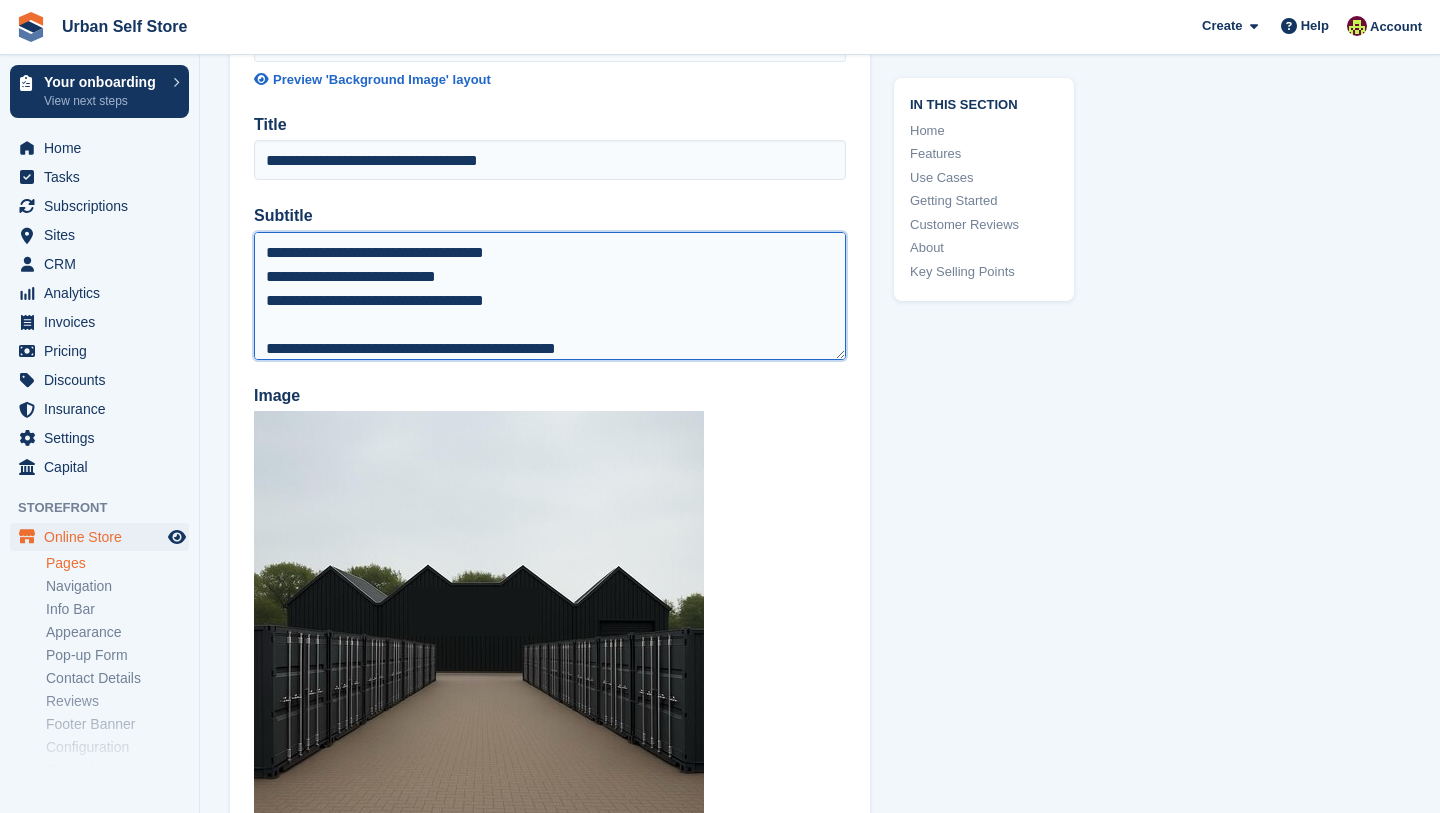 scroll, scrollTop: 99, scrollLeft: 0, axis: vertical 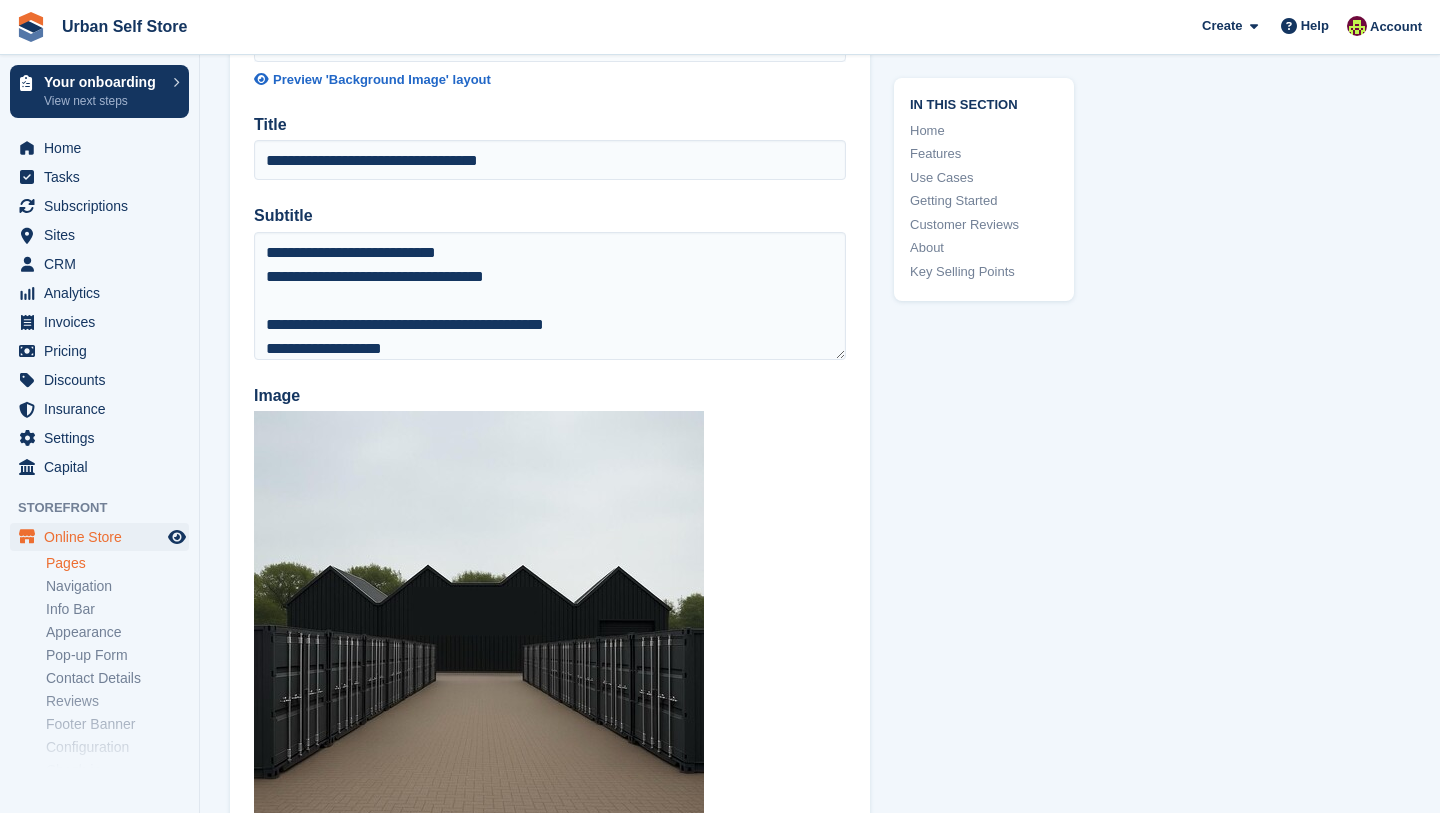 click on "Image" at bounding box center [550, 396] 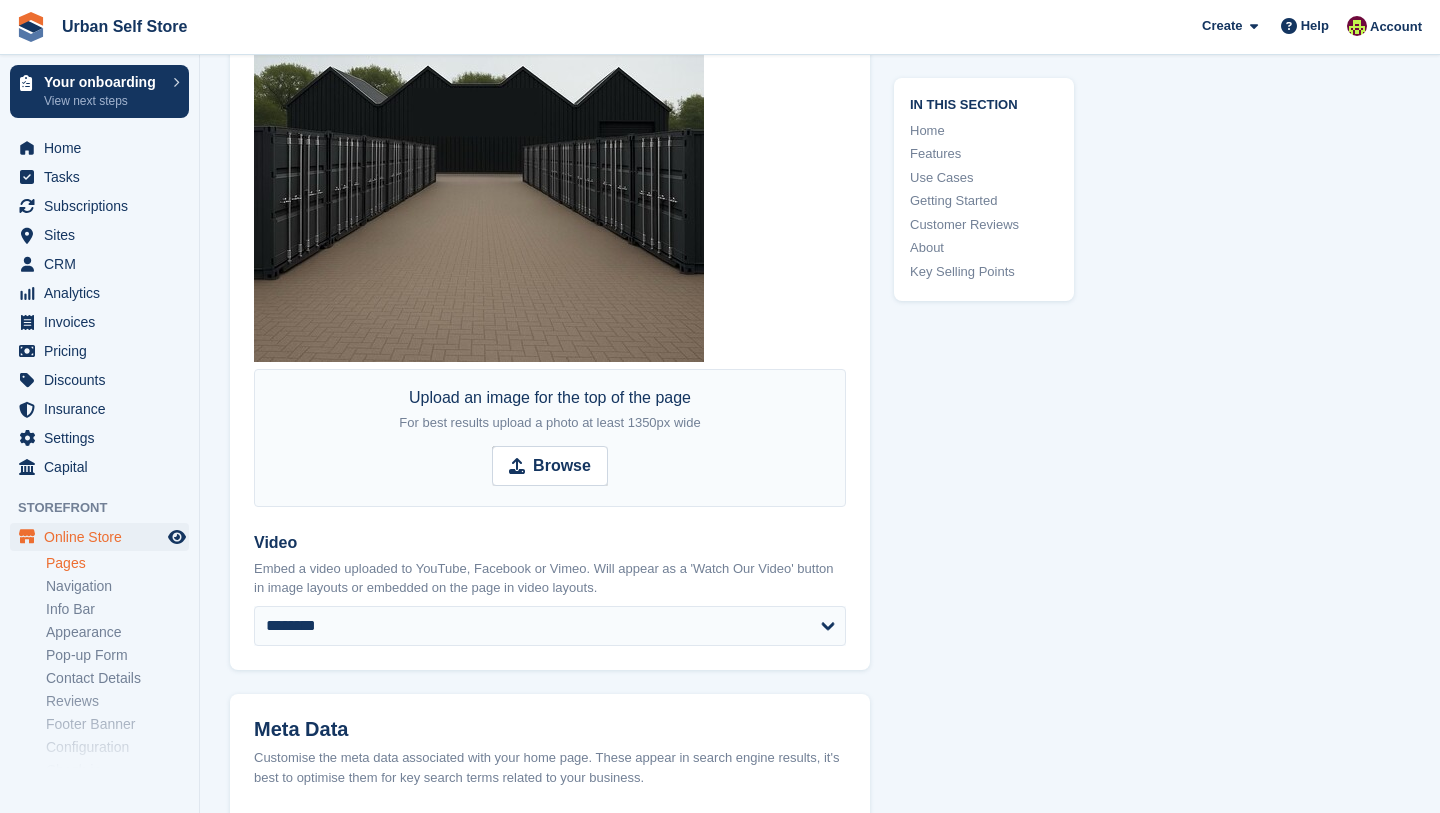 scroll, scrollTop: 776, scrollLeft: 0, axis: vertical 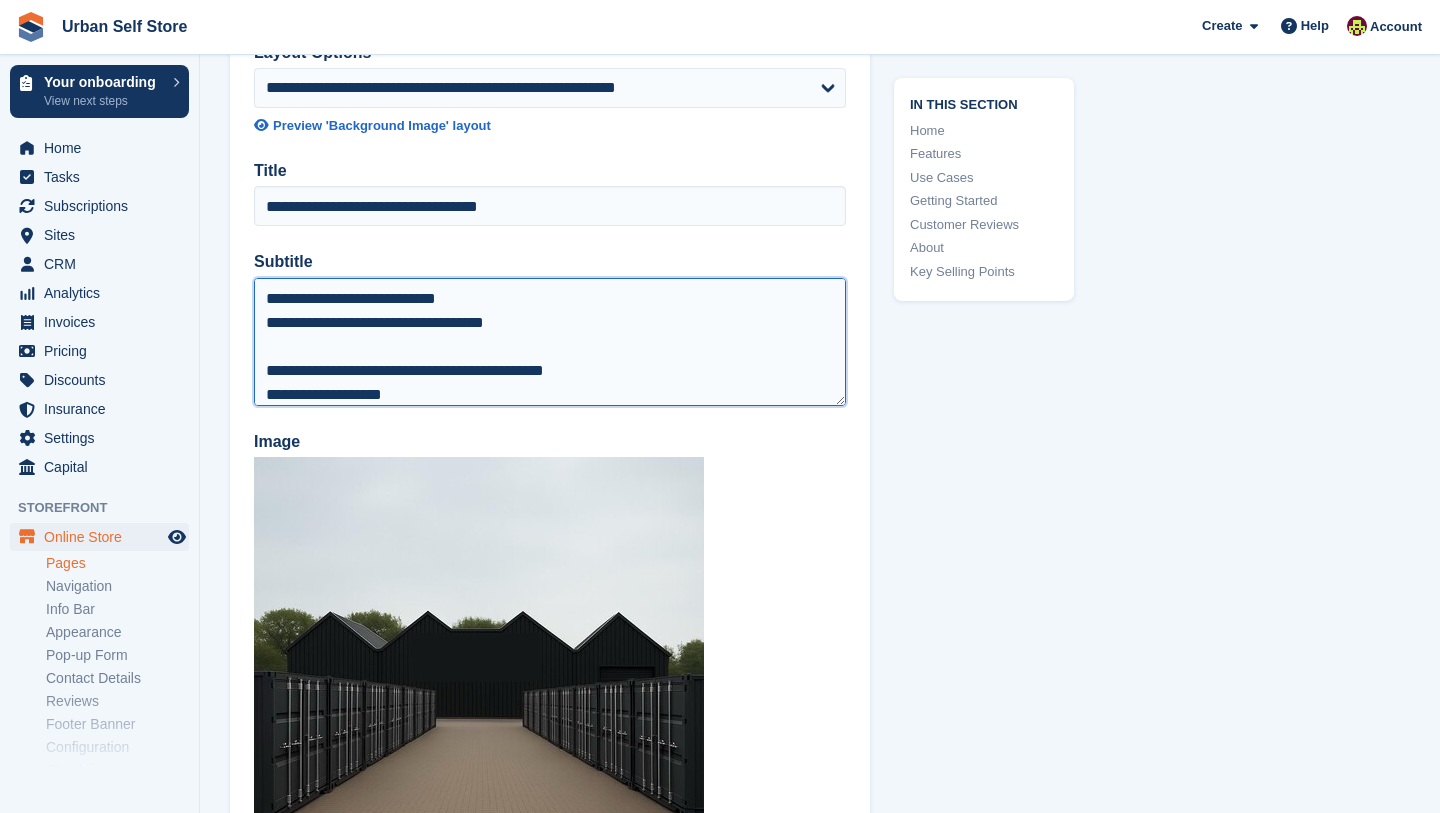 click on "**********" at bounding box center [550, 342] 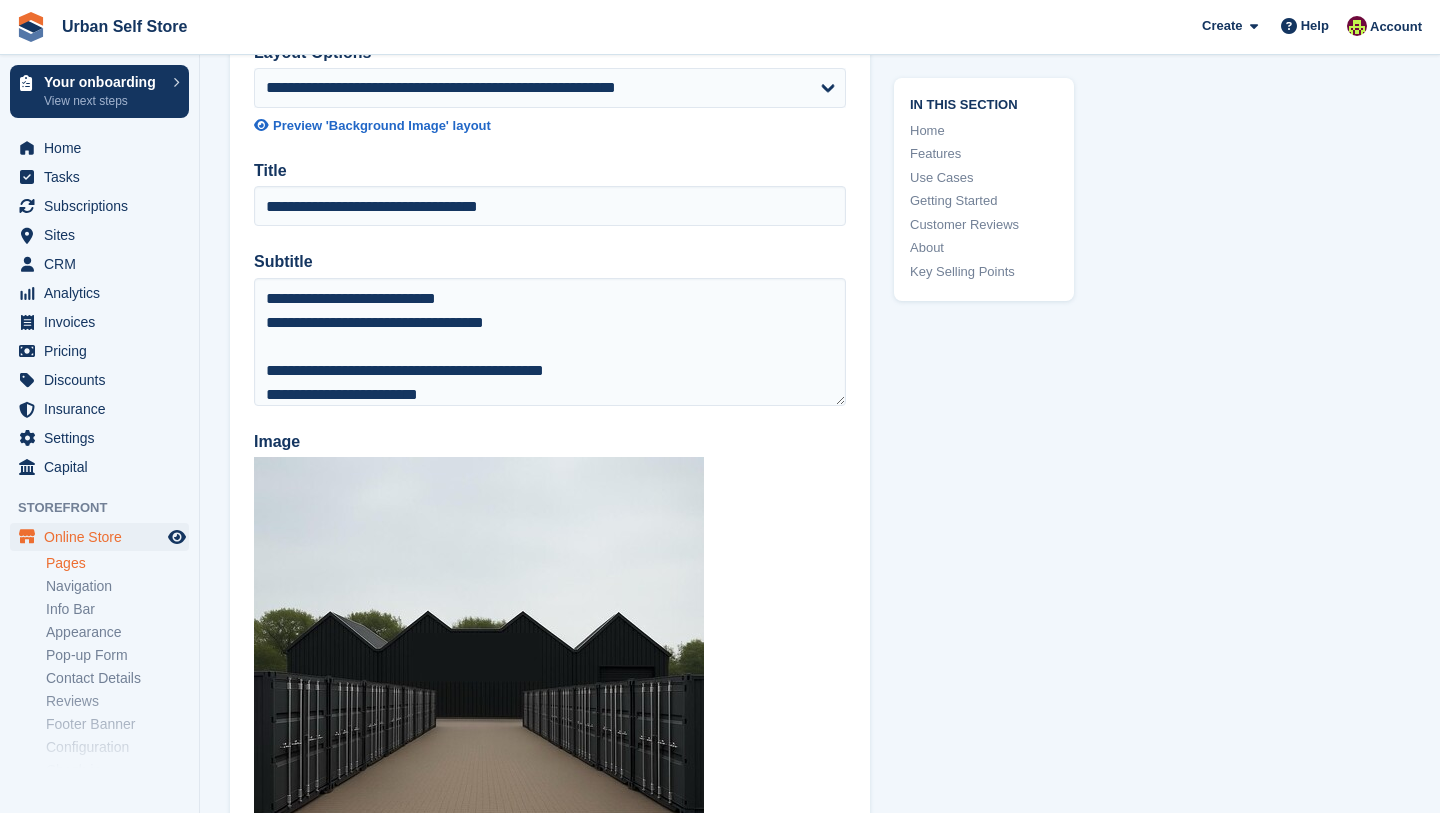 click on "In this section
Home
Features
Use Cases
Getting Started
Customer Reviews
About
Key Selling Points" at bounding box center [972, 1701] 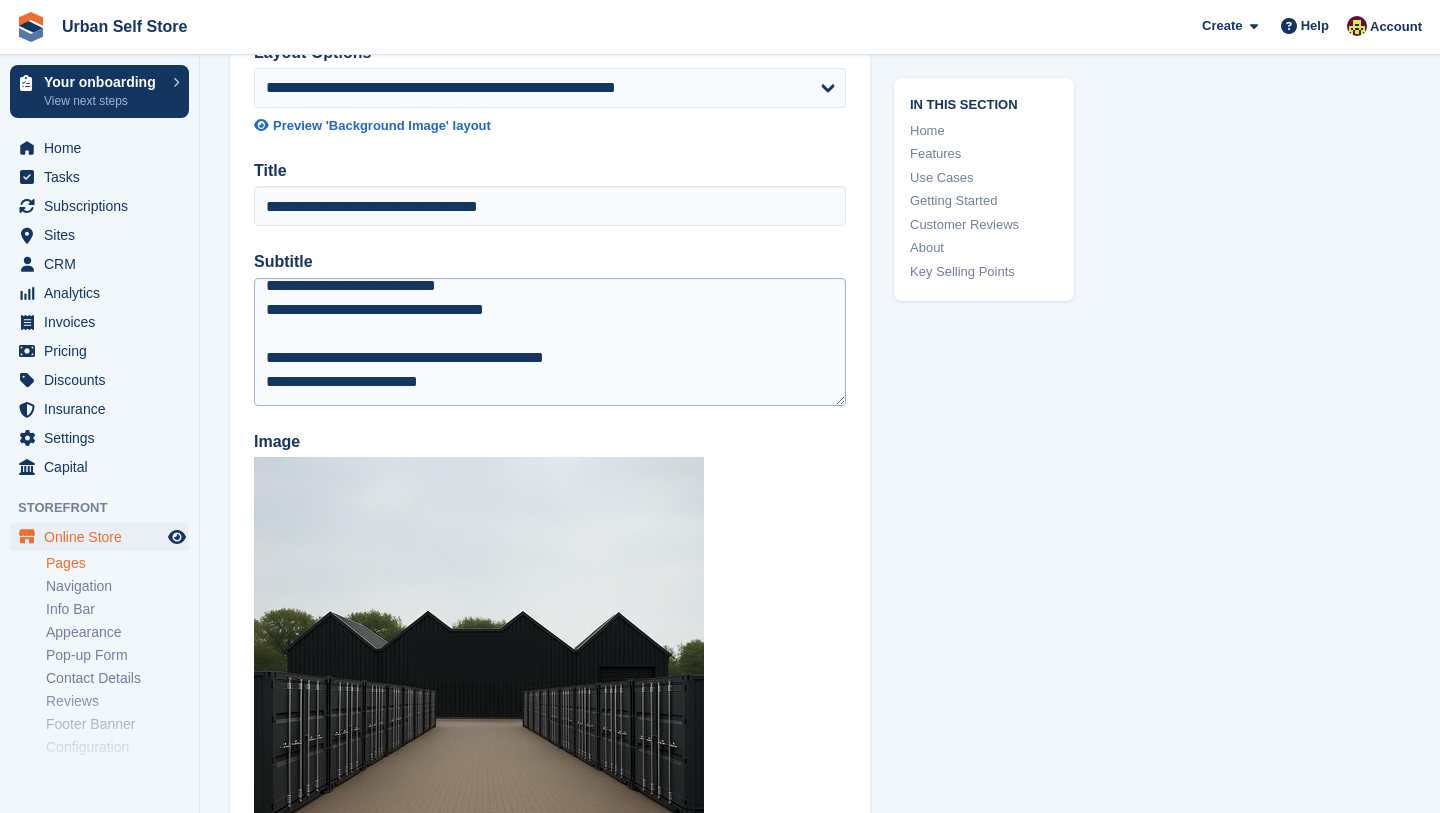 scroll, scrollTop: 136, scrollLeft: 0, axis: vertical 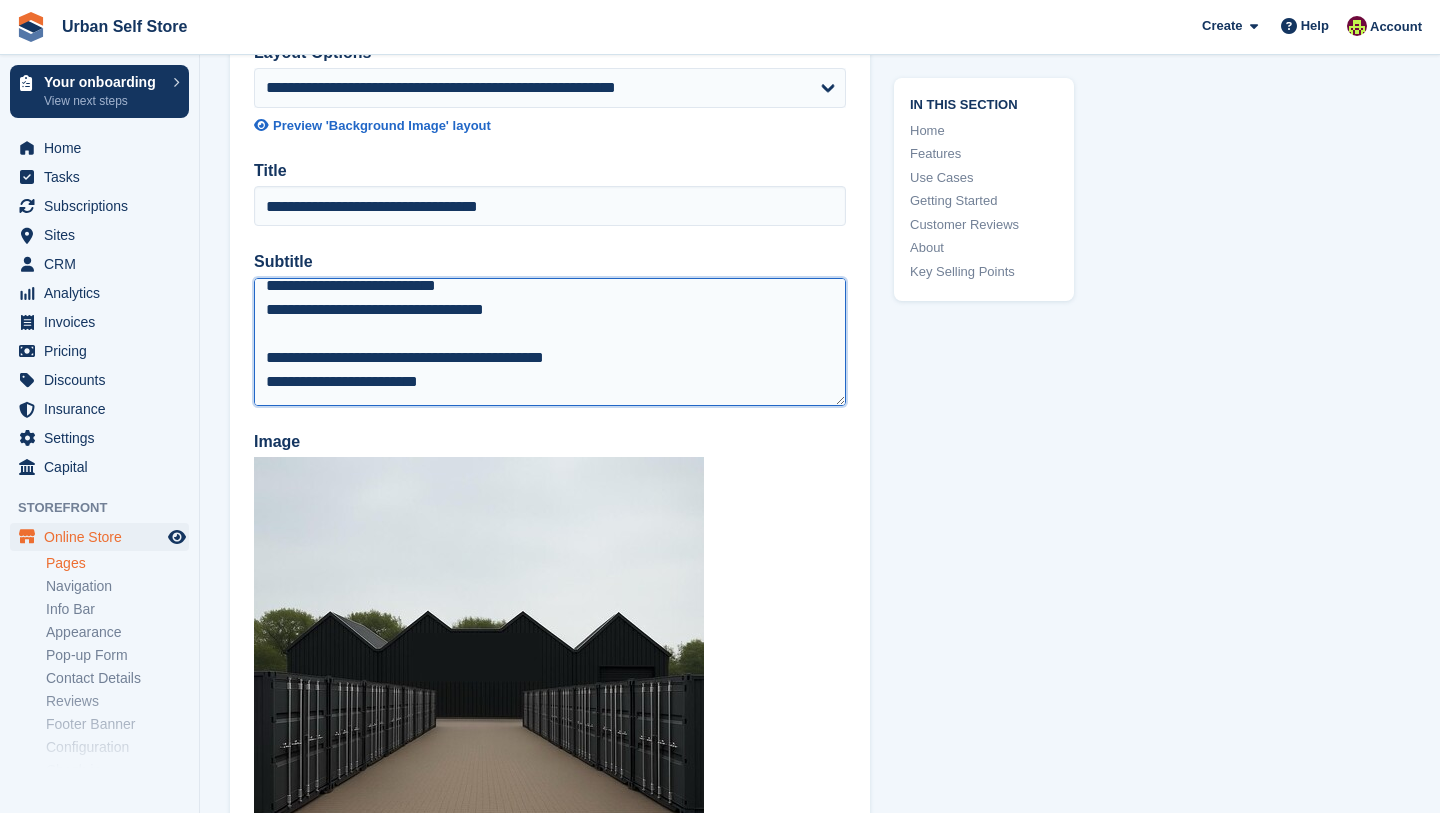 click on "**********" at bounding box center (550, 342) 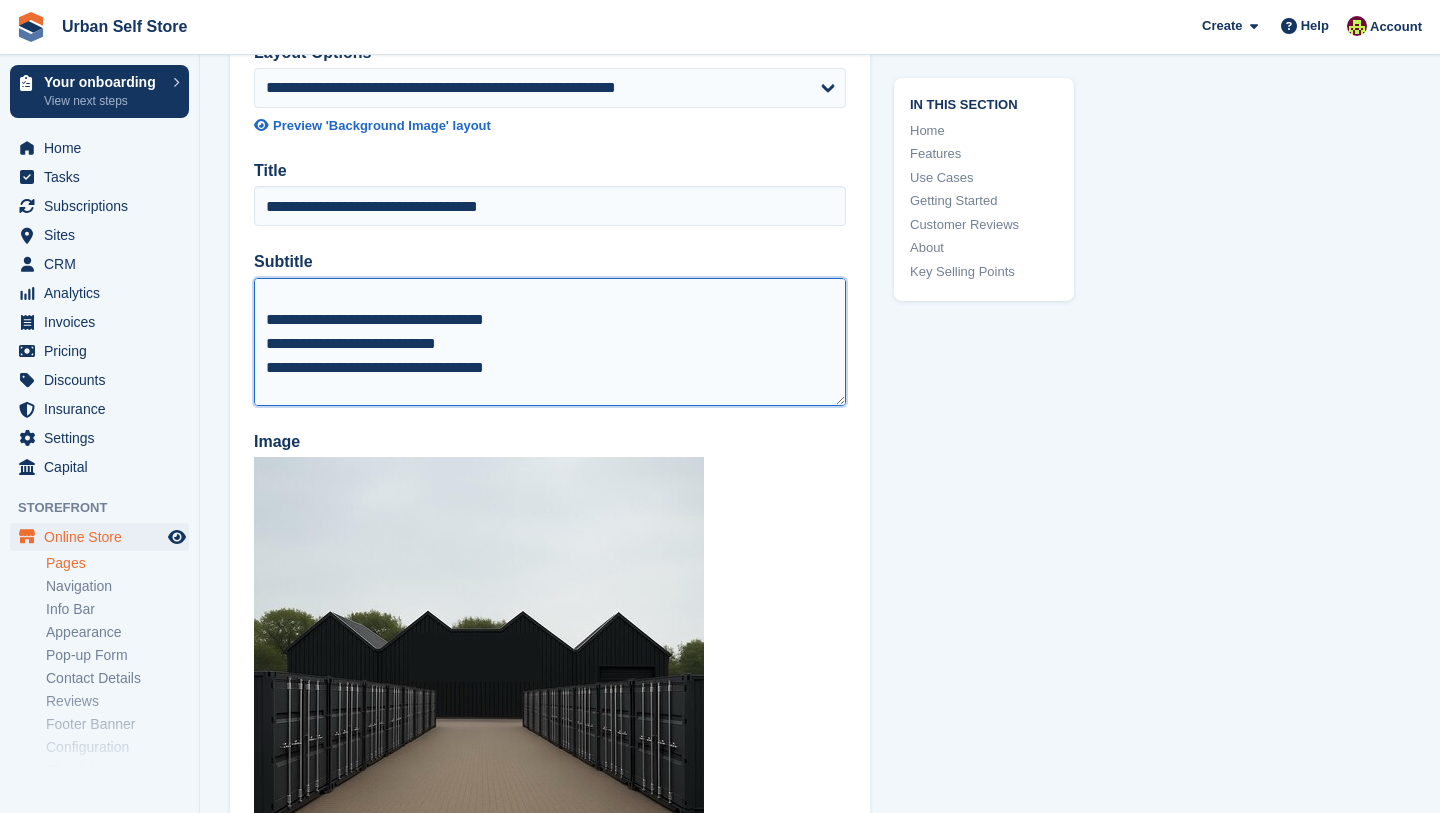 scroll, scrollTop: 0, scrollLeft: 0, axis: both 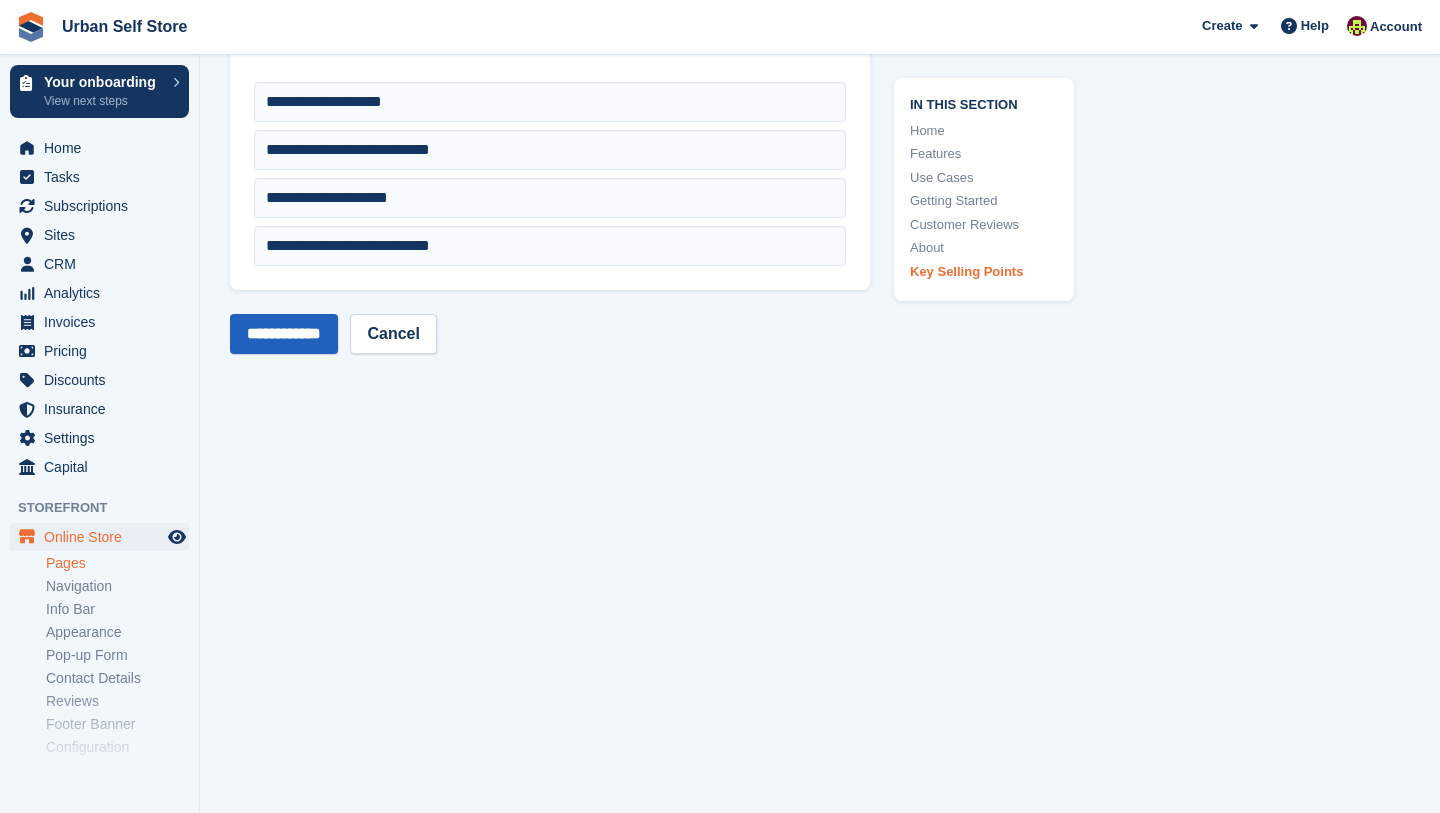type on "**********" 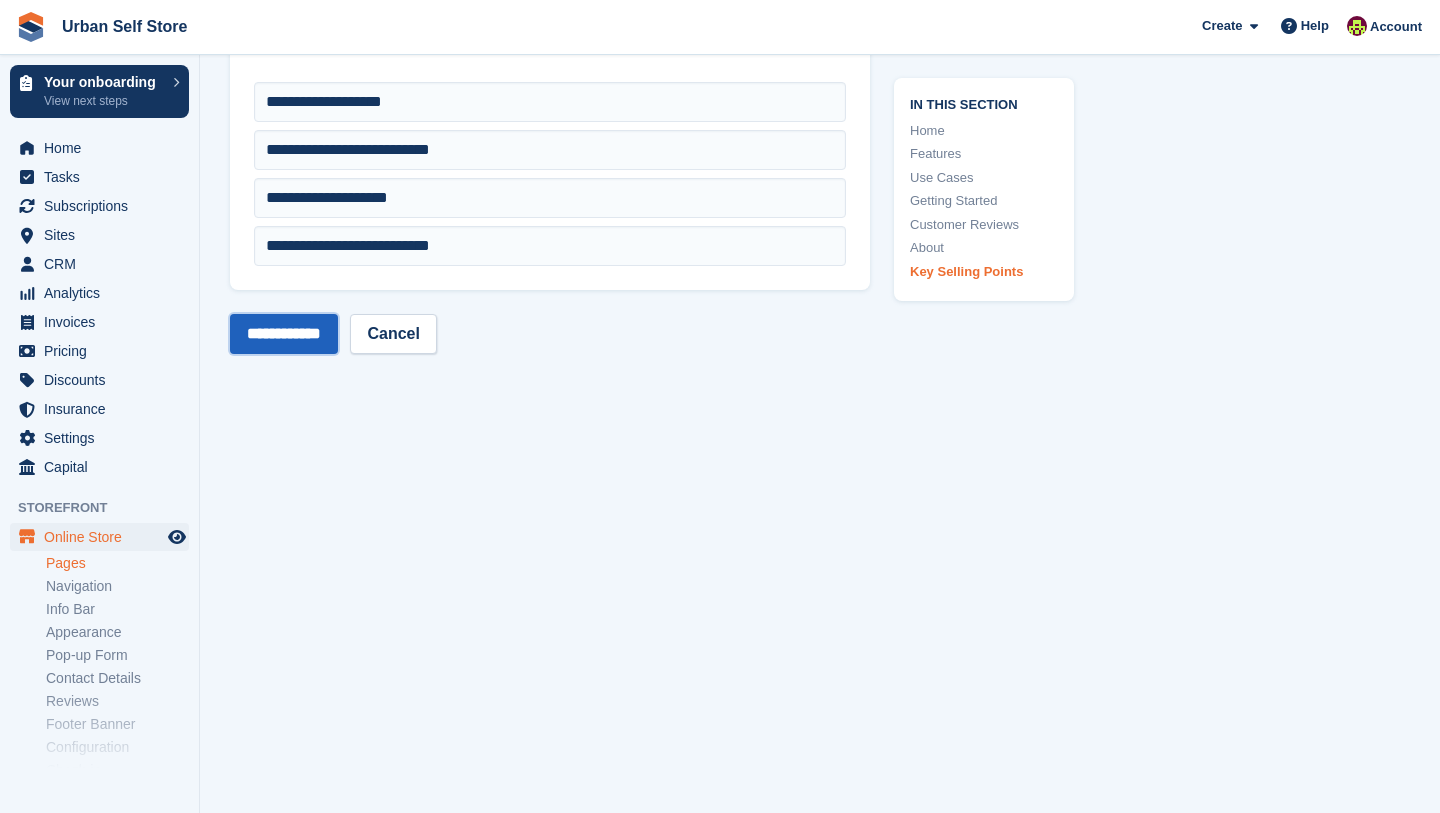 click on "**********" at bounding box center [284, 334] 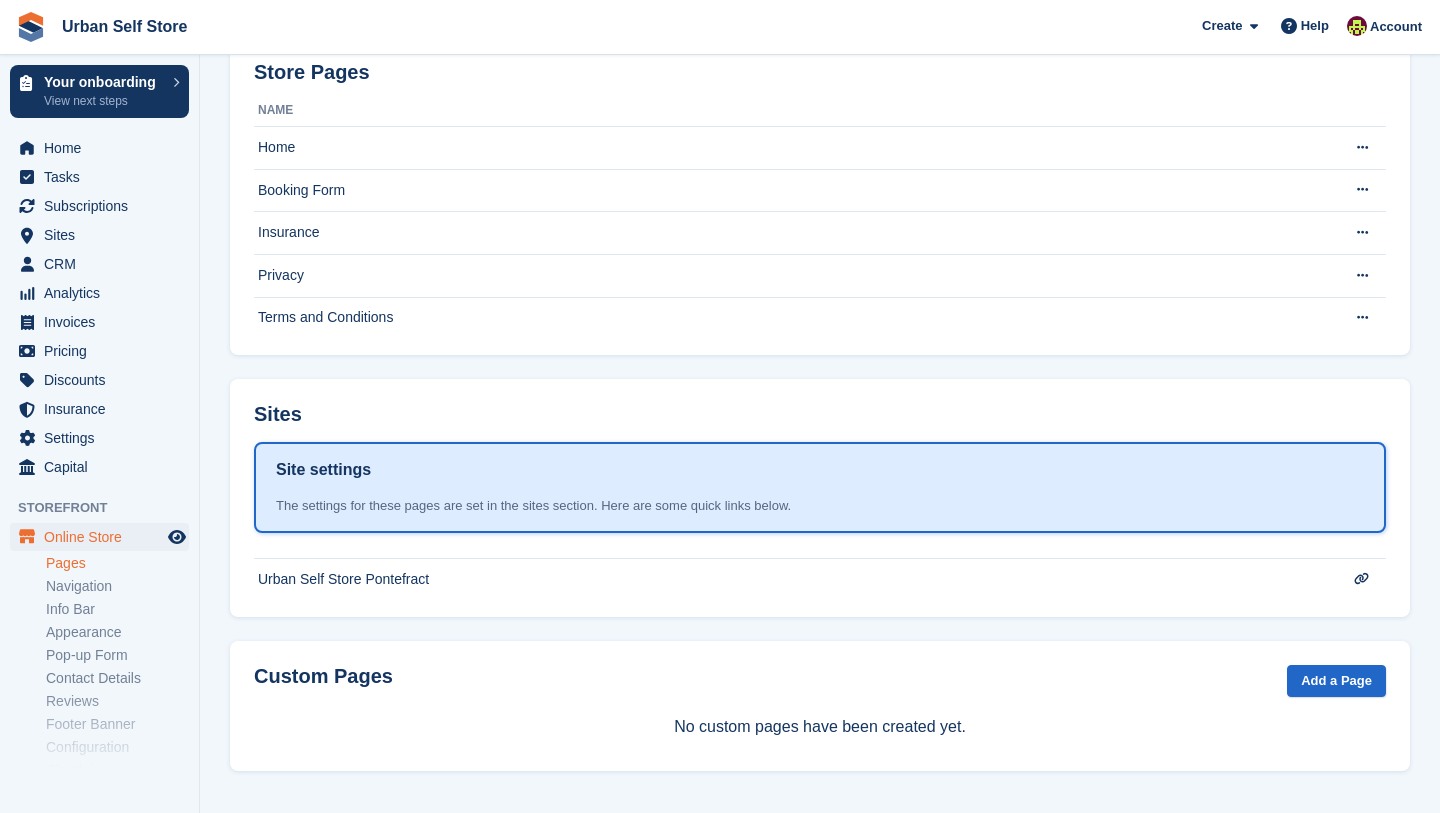 scroll, scrollTop: 0, scrollLeft: 0, axis: both 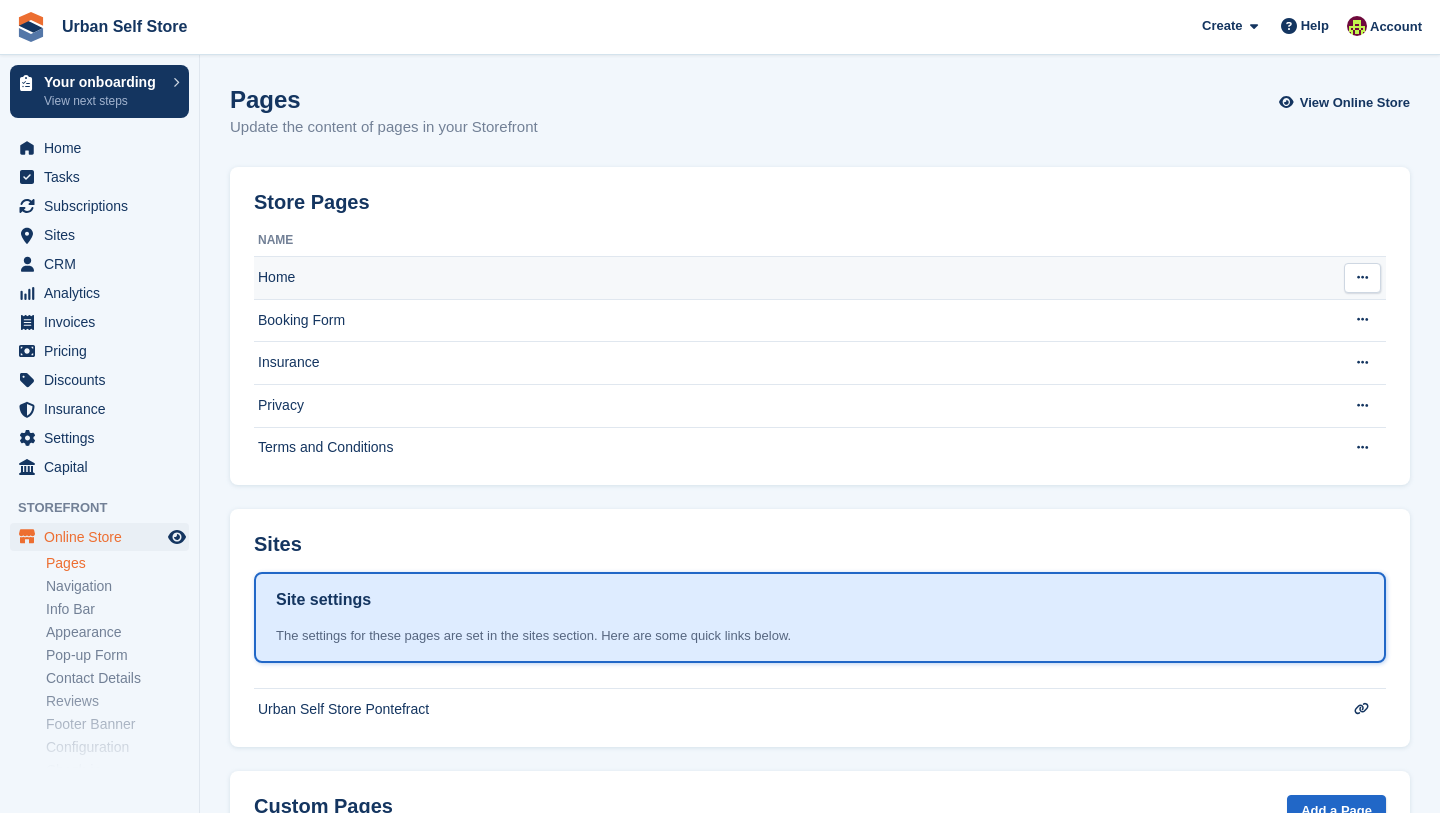 click on "Home" at bounding box center [791, 278] 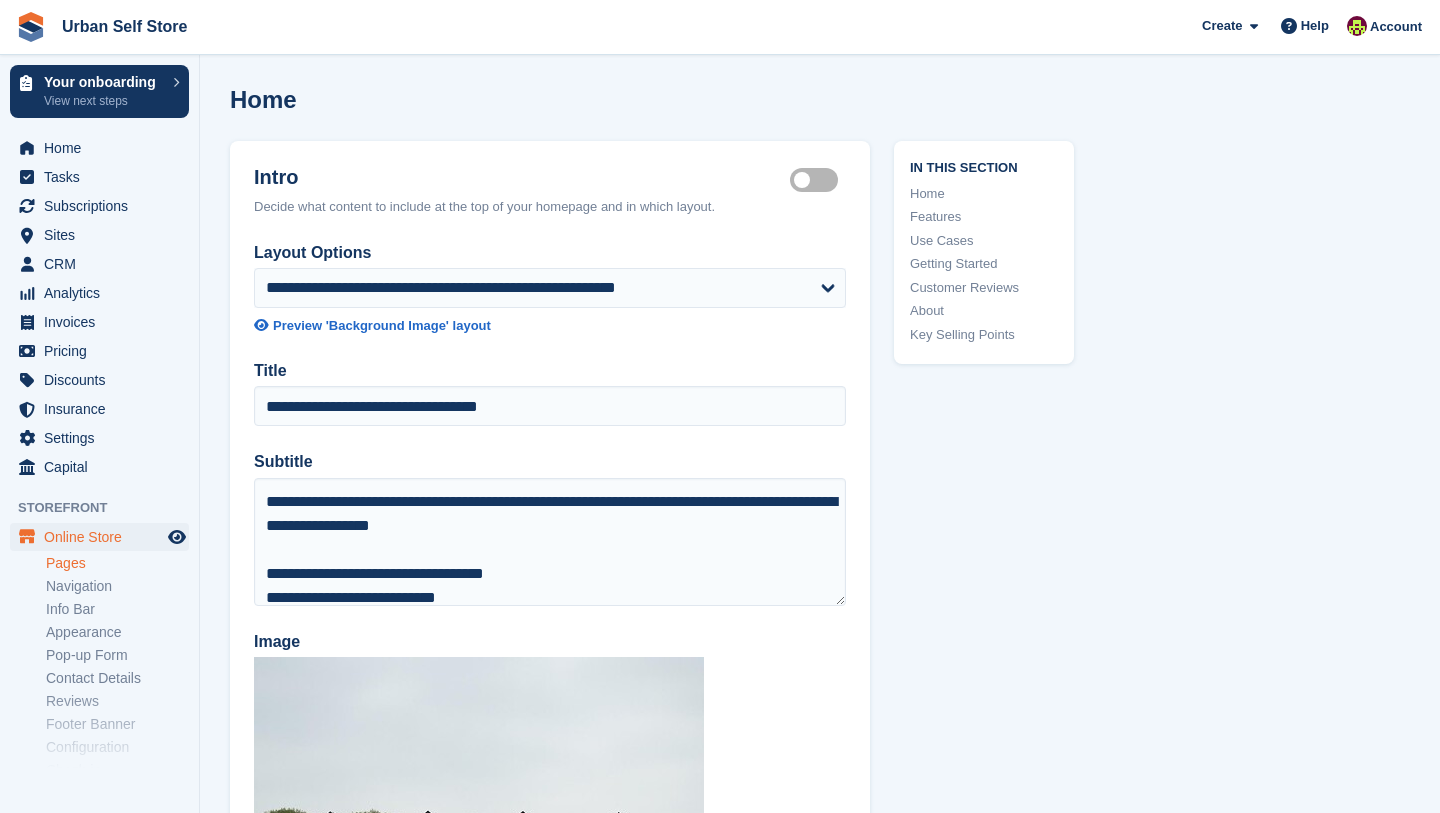 scroll, scrollTop: 0, scrollLeft: 0, axis: both 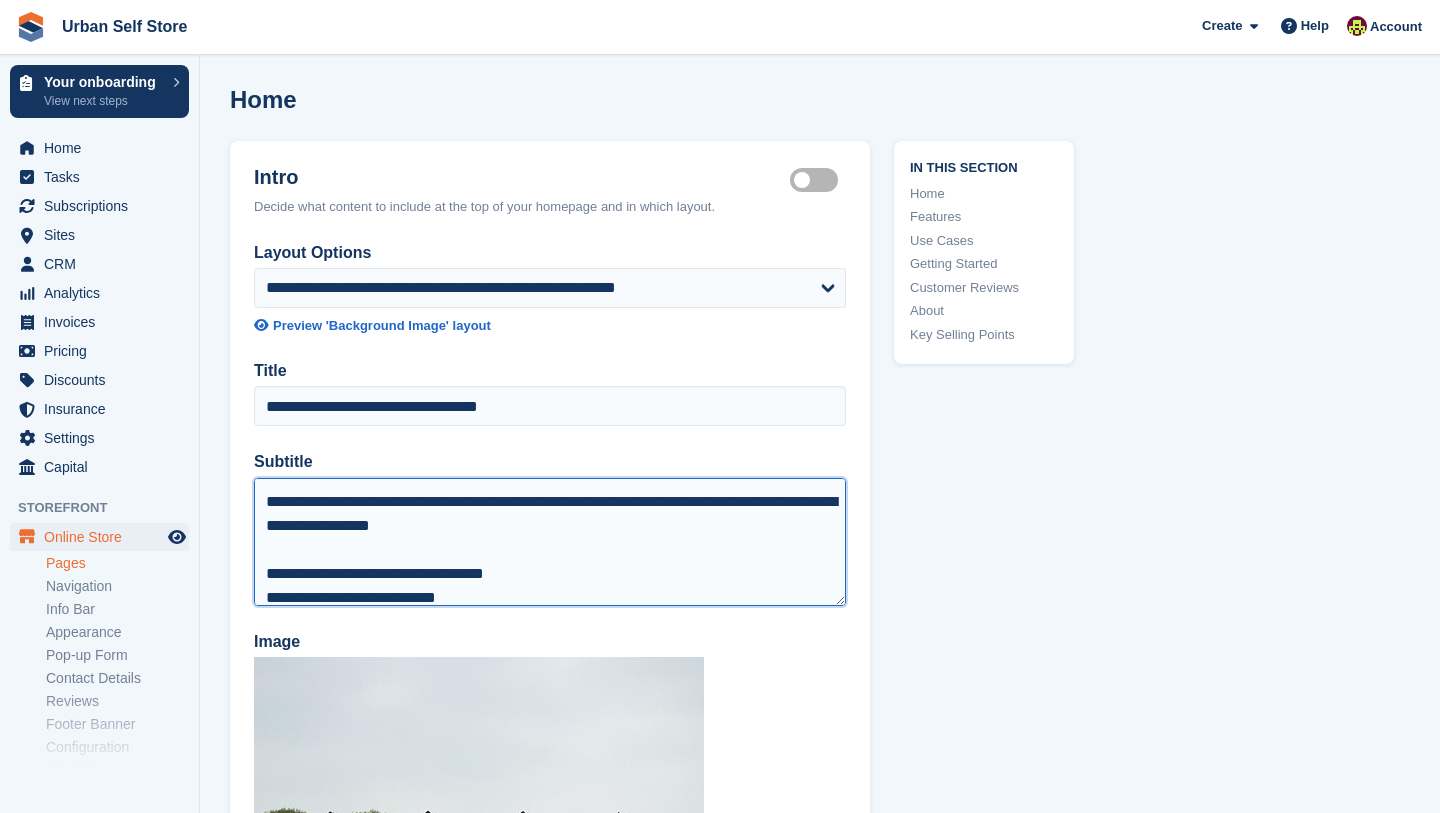 click on "**********" at bounding box center (550, 542) 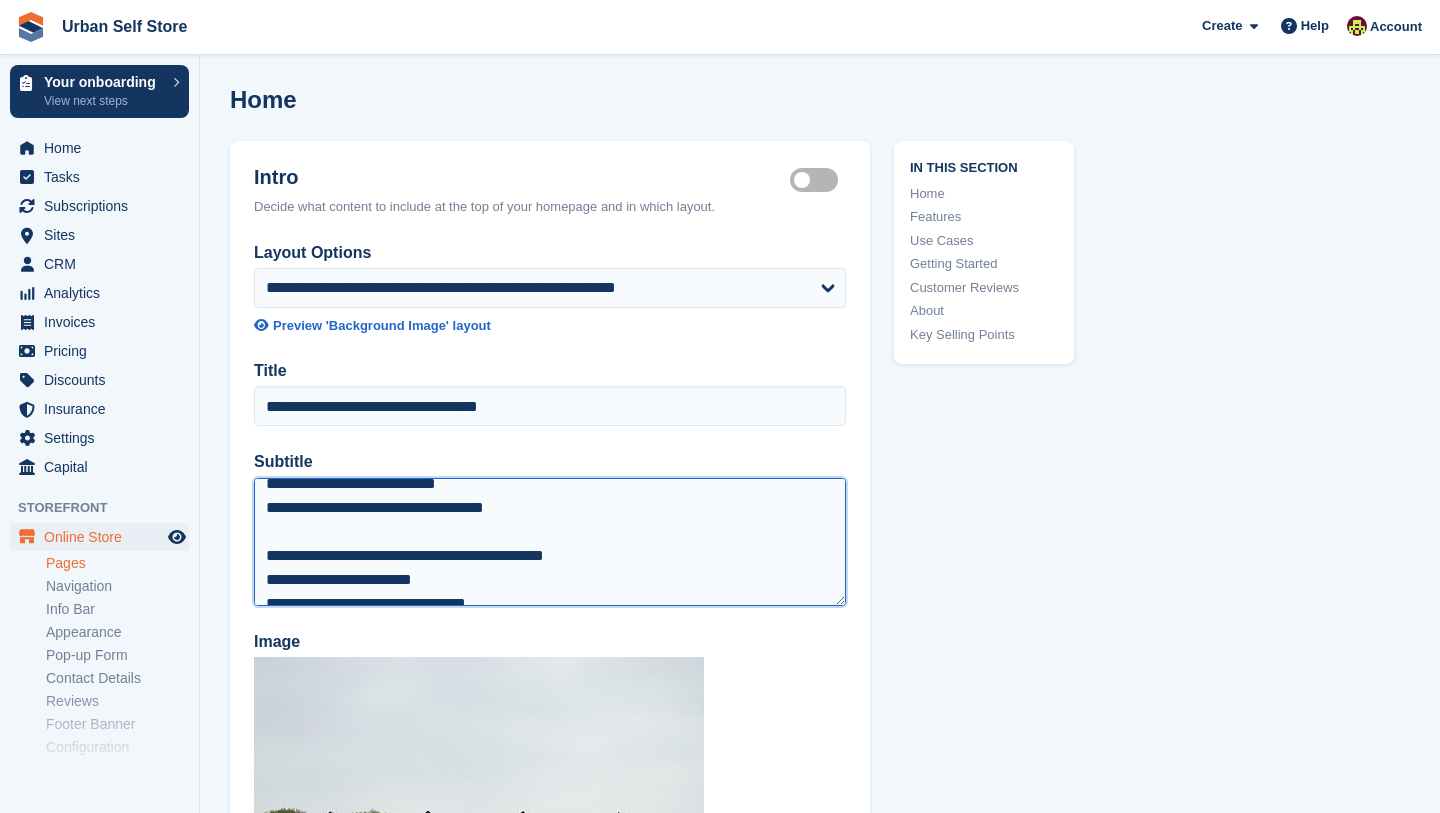 scroll, scrollTop: 169, scrollLeft: 0, axis: vertical 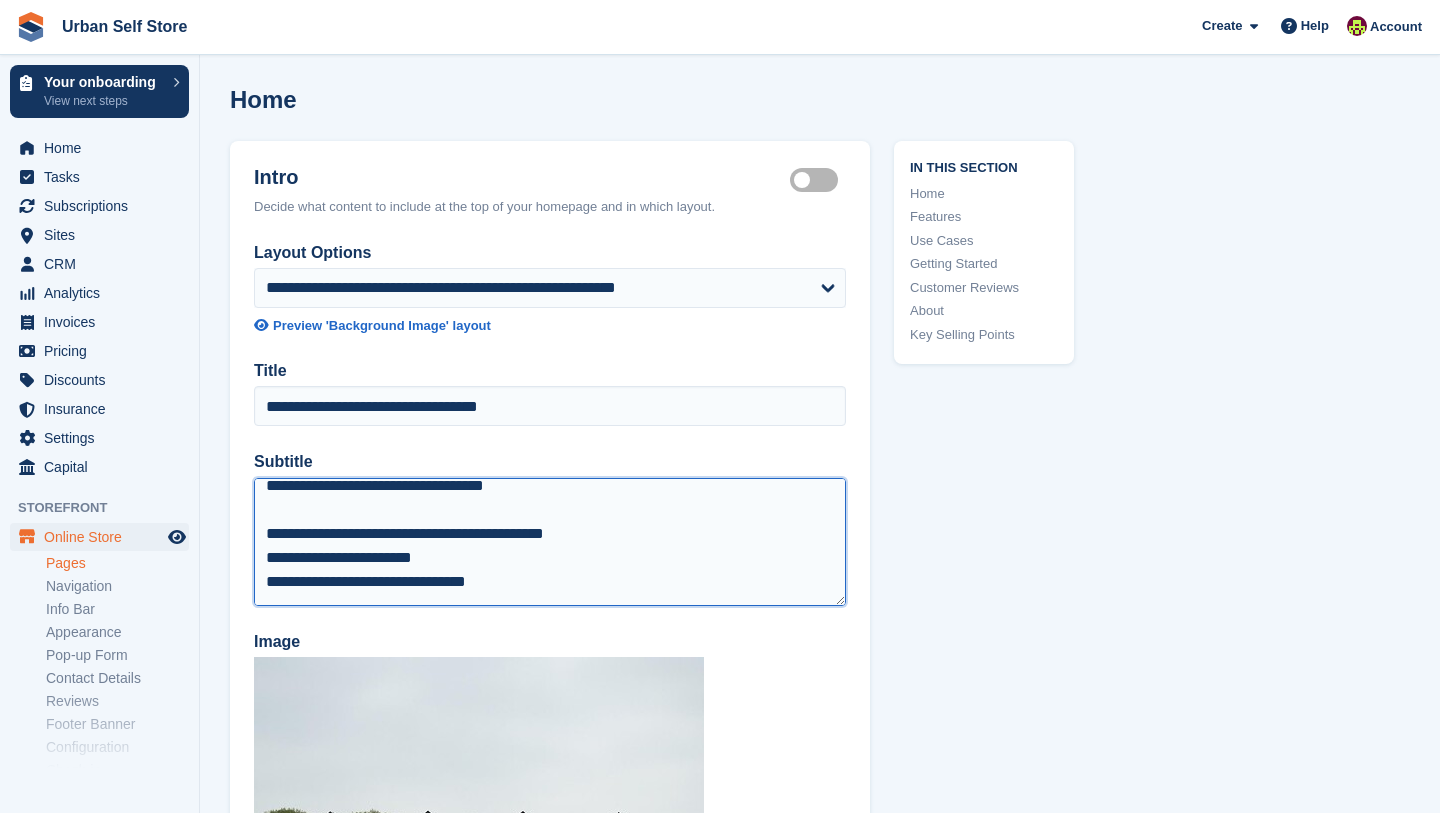 click on "**********" at bounding box center [550, 542] 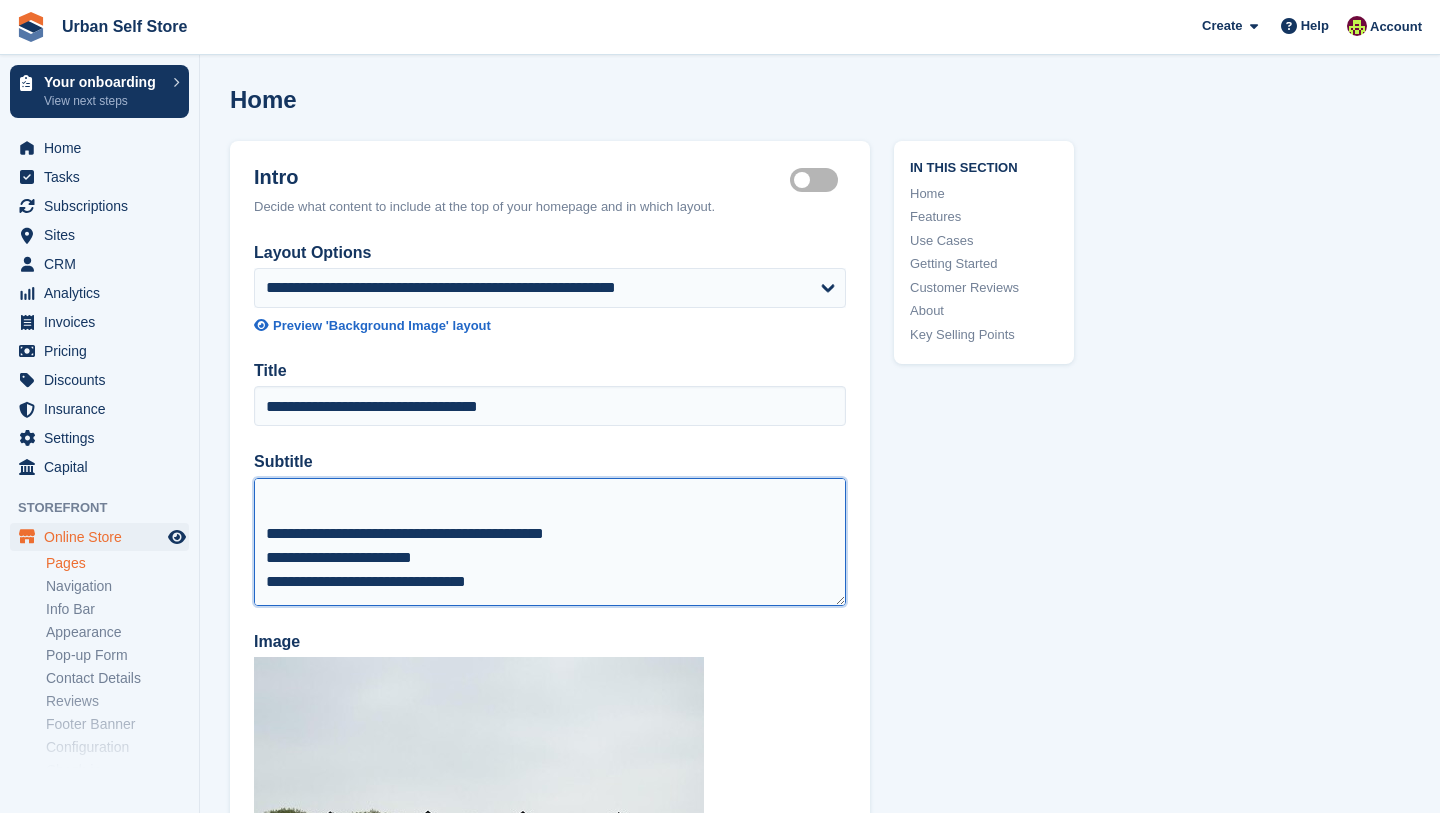 scroll, scrollTop: 232, scrollLeft: 0, axis: vertical 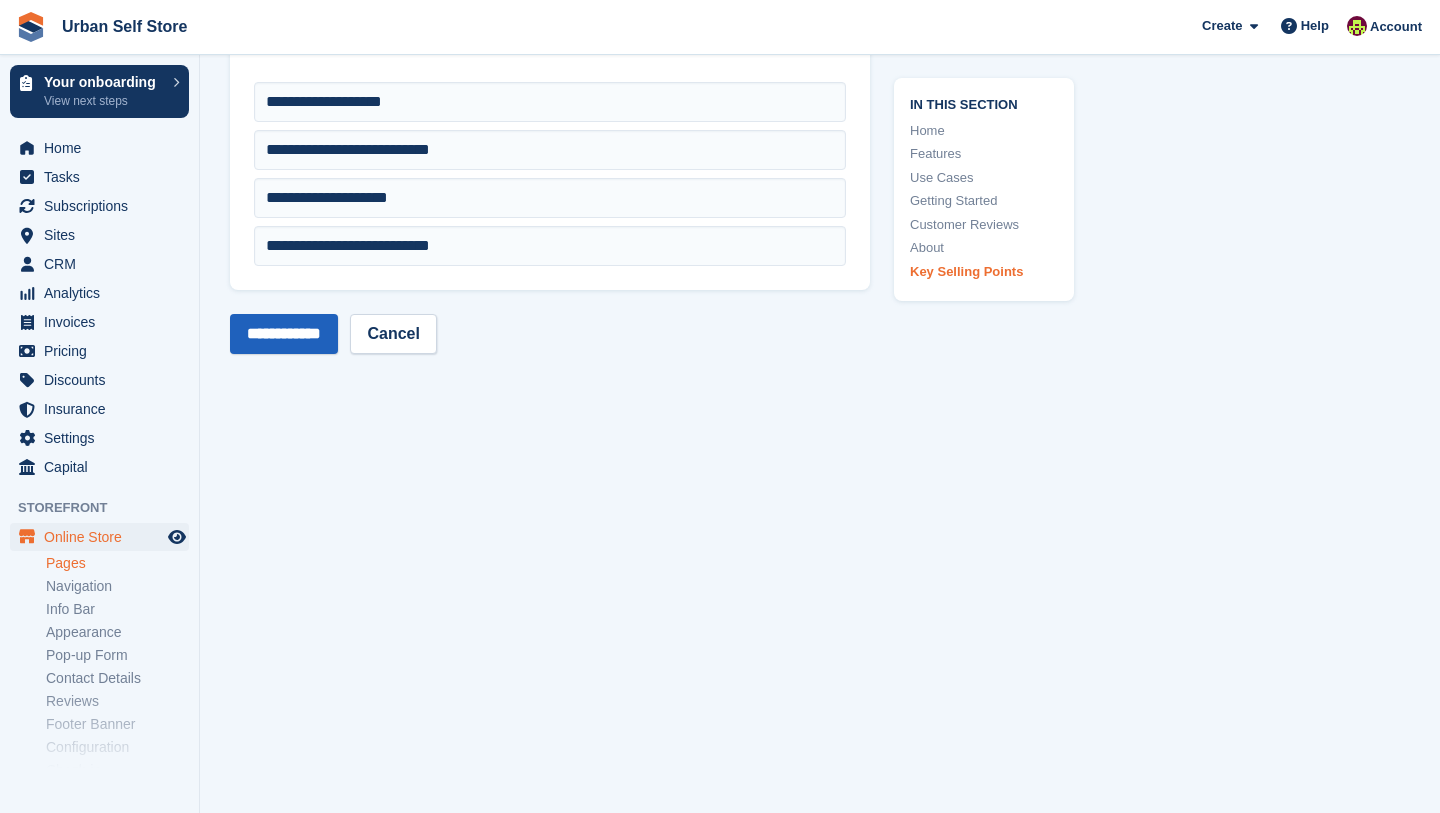type on "**********" 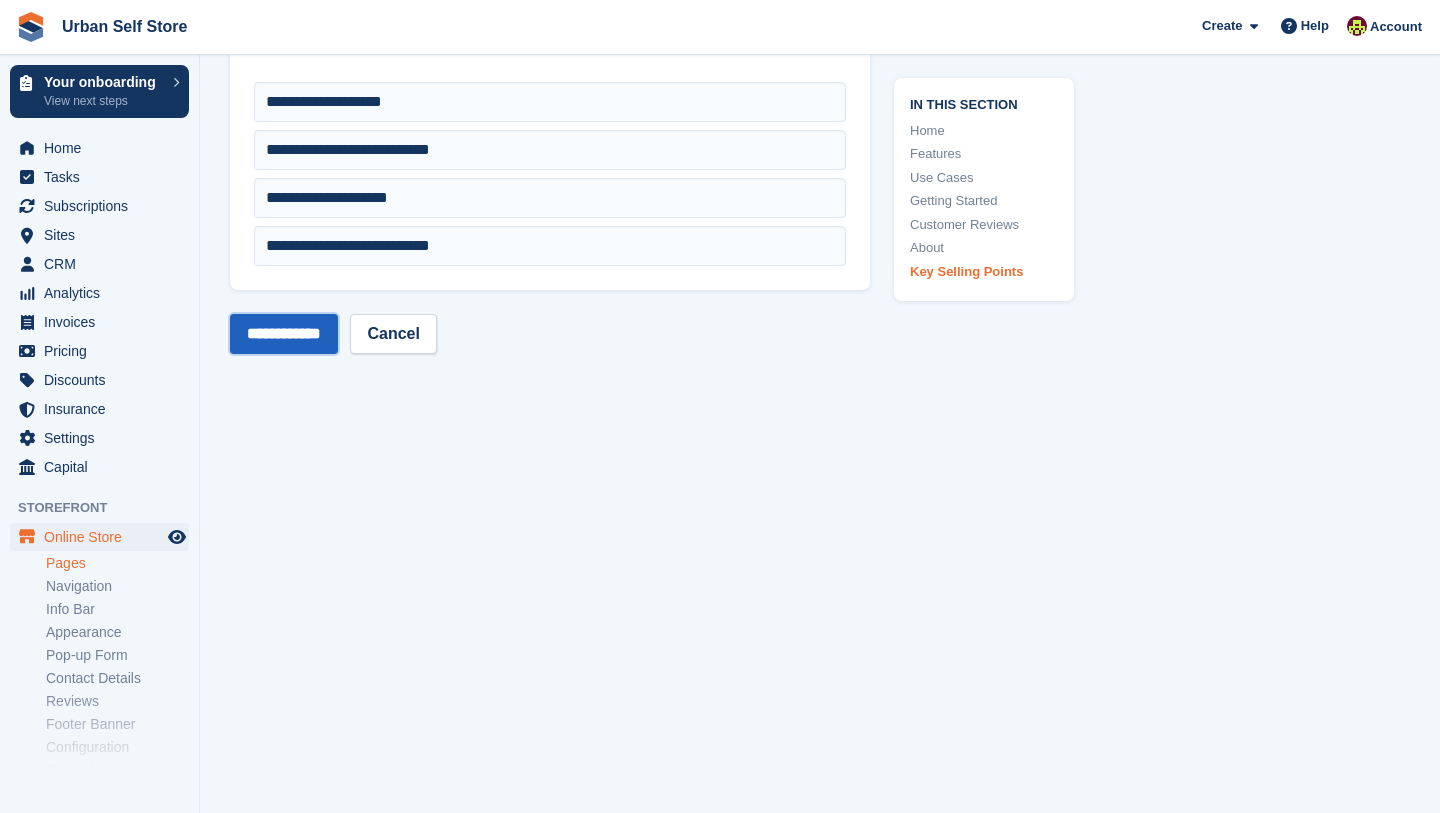 click on "**********" at bounding box center [284, 334] 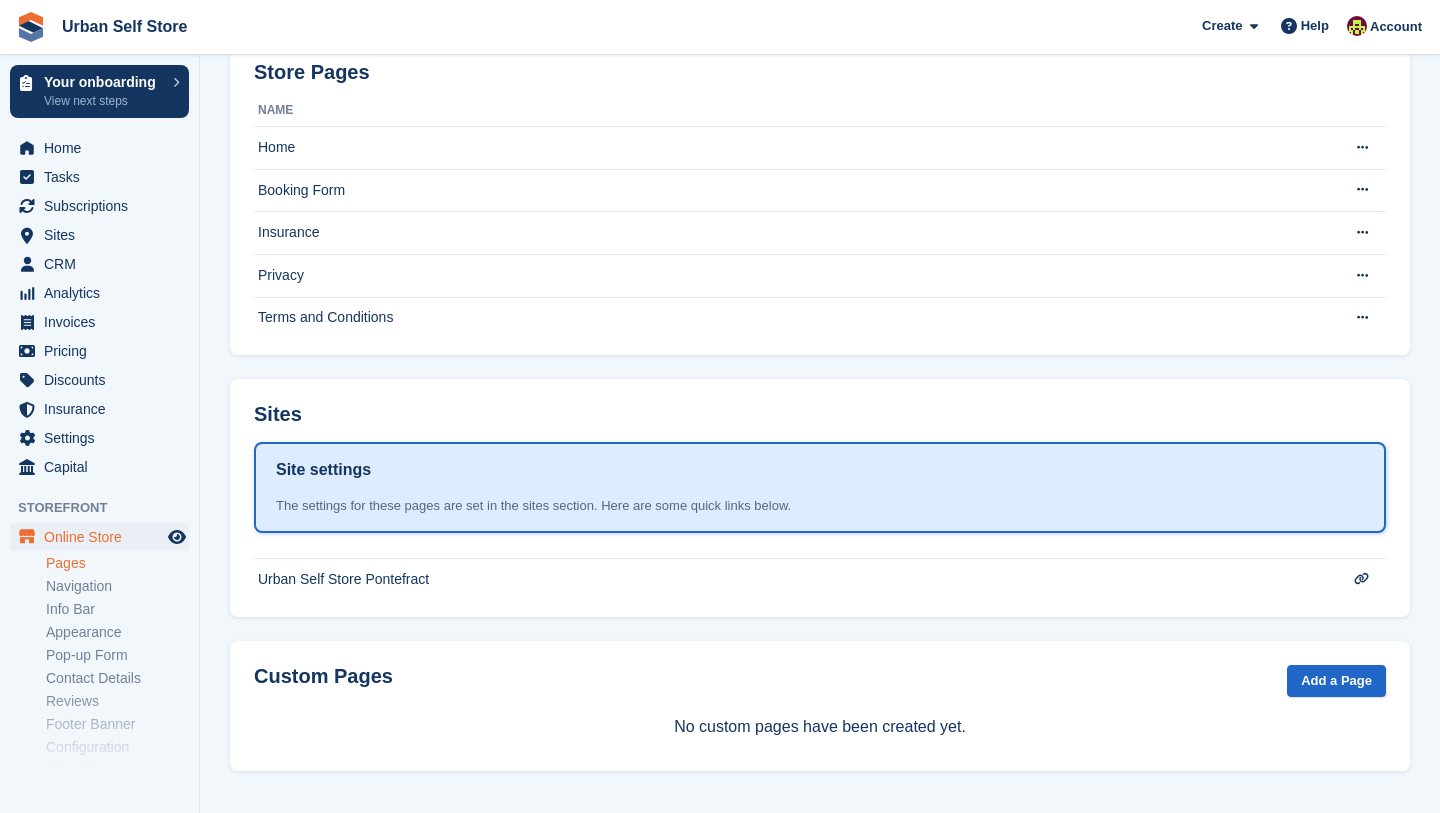 scroll, scrollTop: 69, scrollLeft: 0, axis: vertical 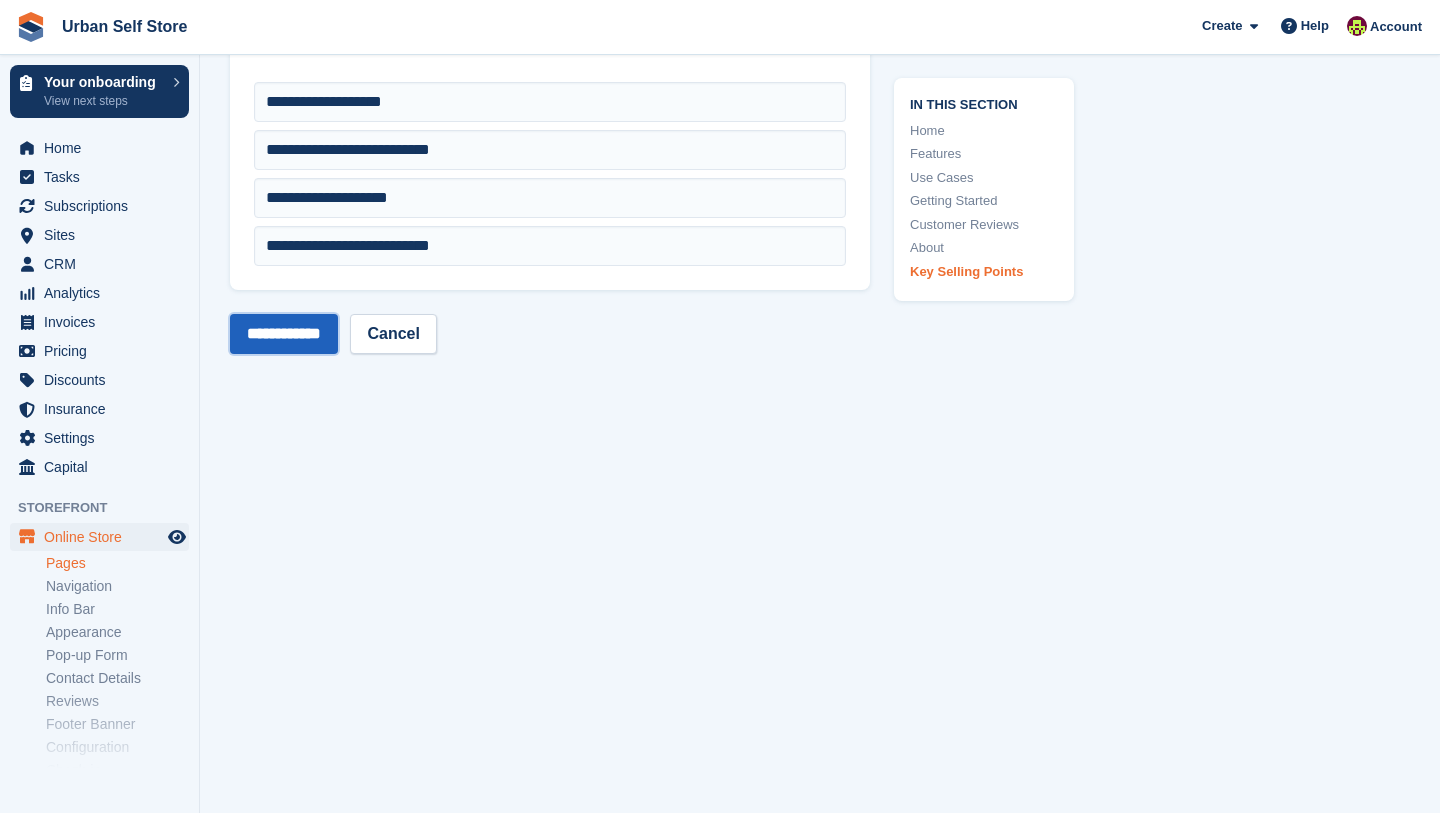 click on "**********" at bounding box center (284, 334) 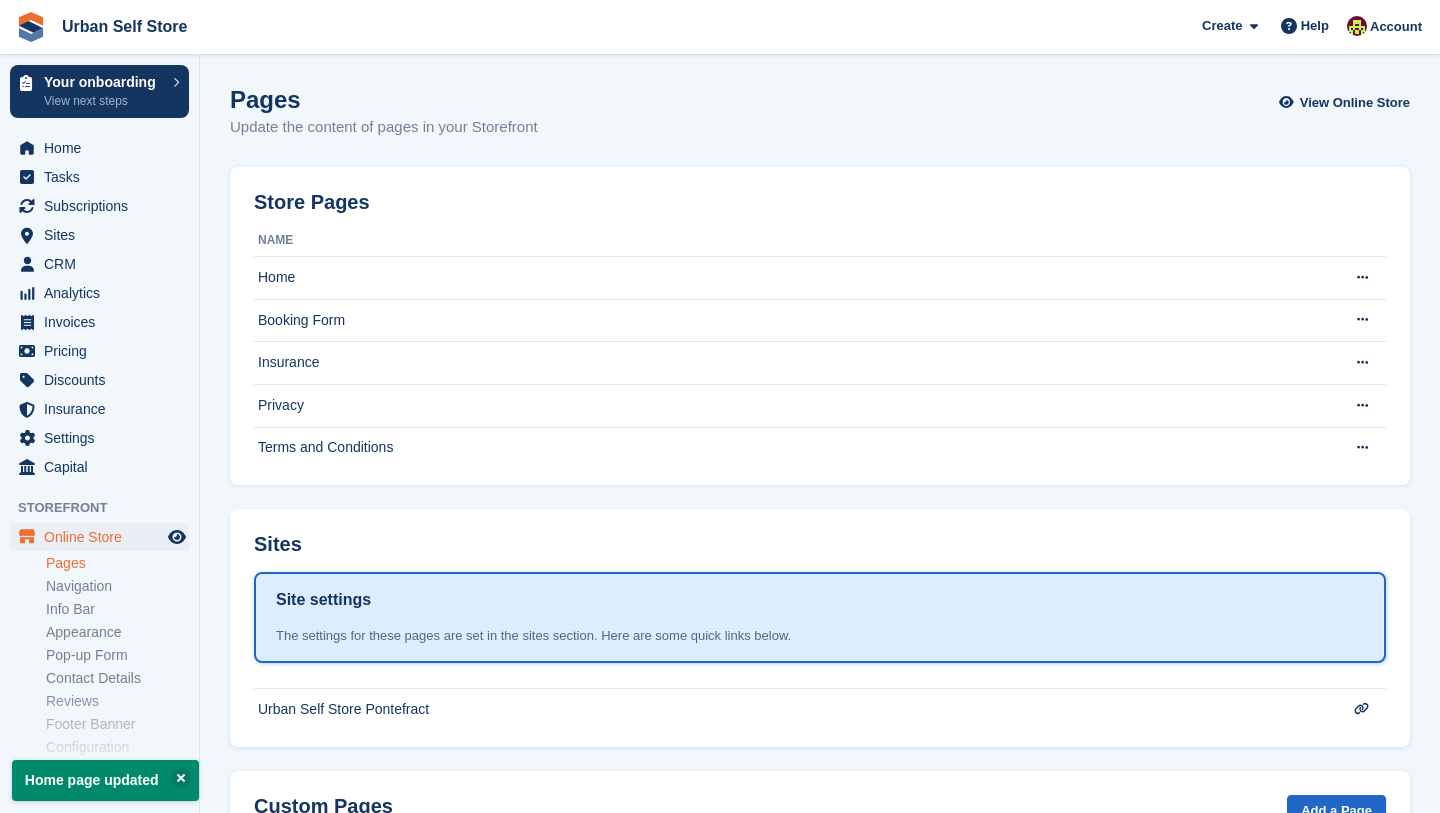 scroll, scrollTop: 0, scrollLeft: 0, axis: both 